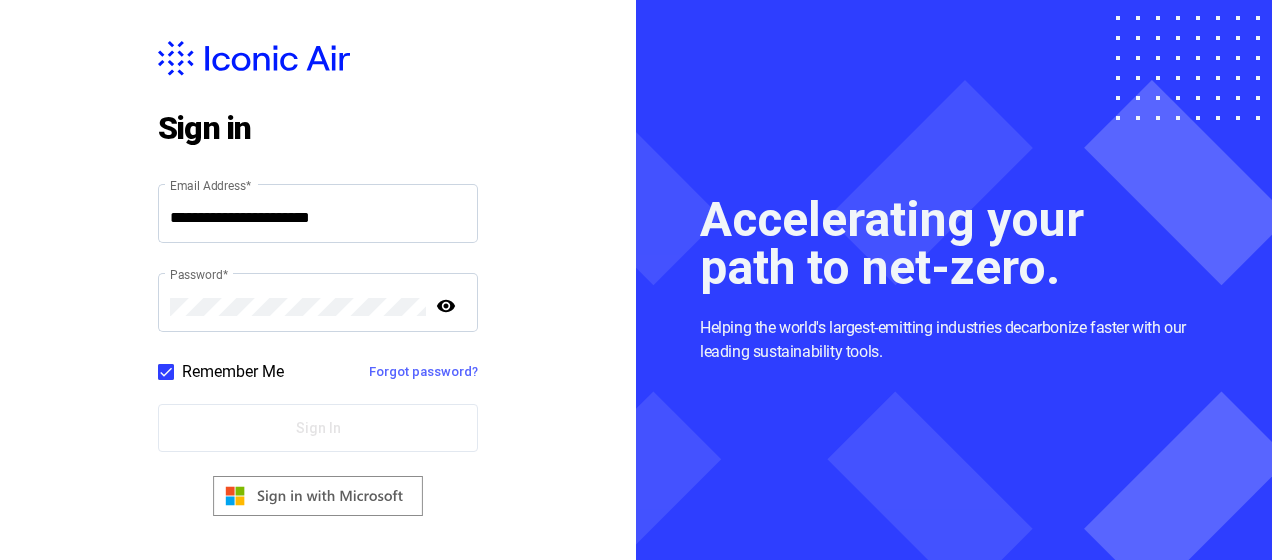 scroll, scrollTop: 0, scrollLeft: 0, axis: both 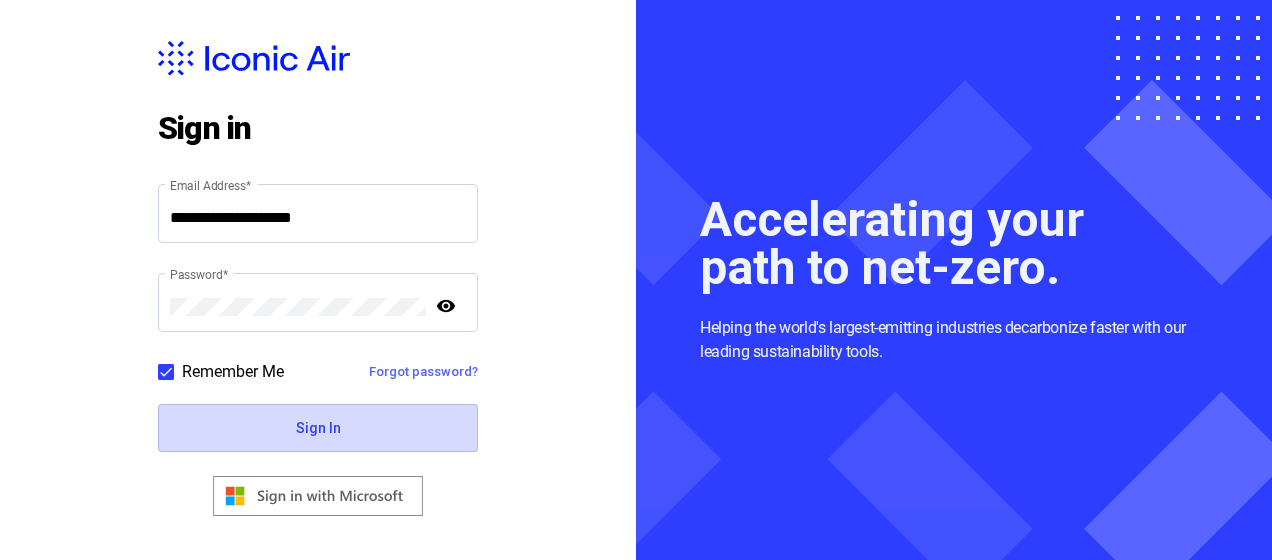 click on "Sign In" 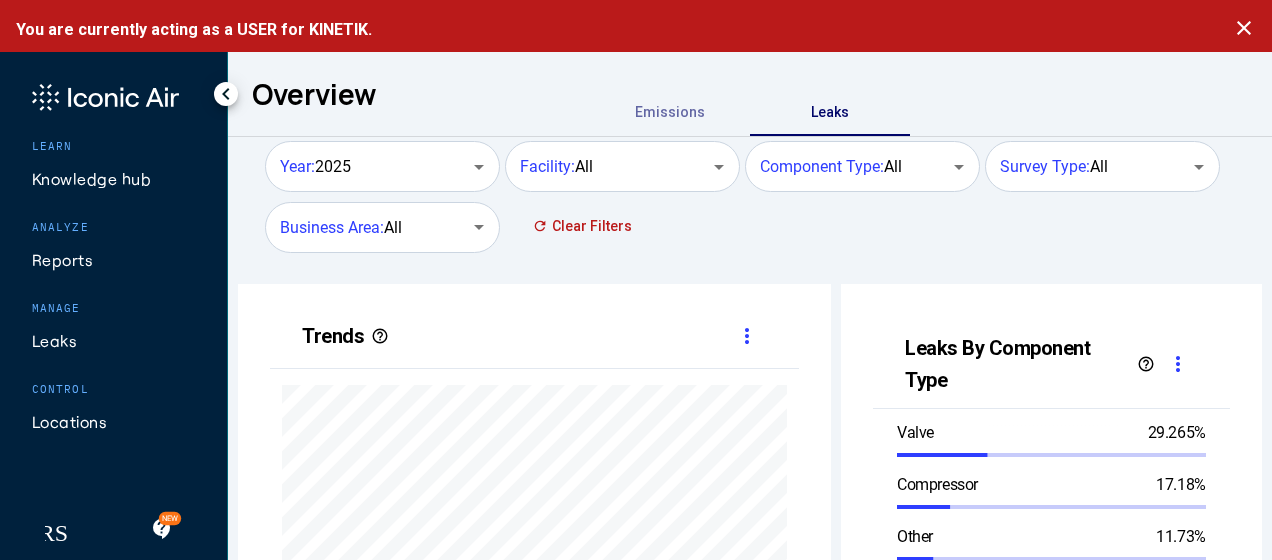 scroll, scrollTop: 999490, scrollLeft: 999406, axis: both 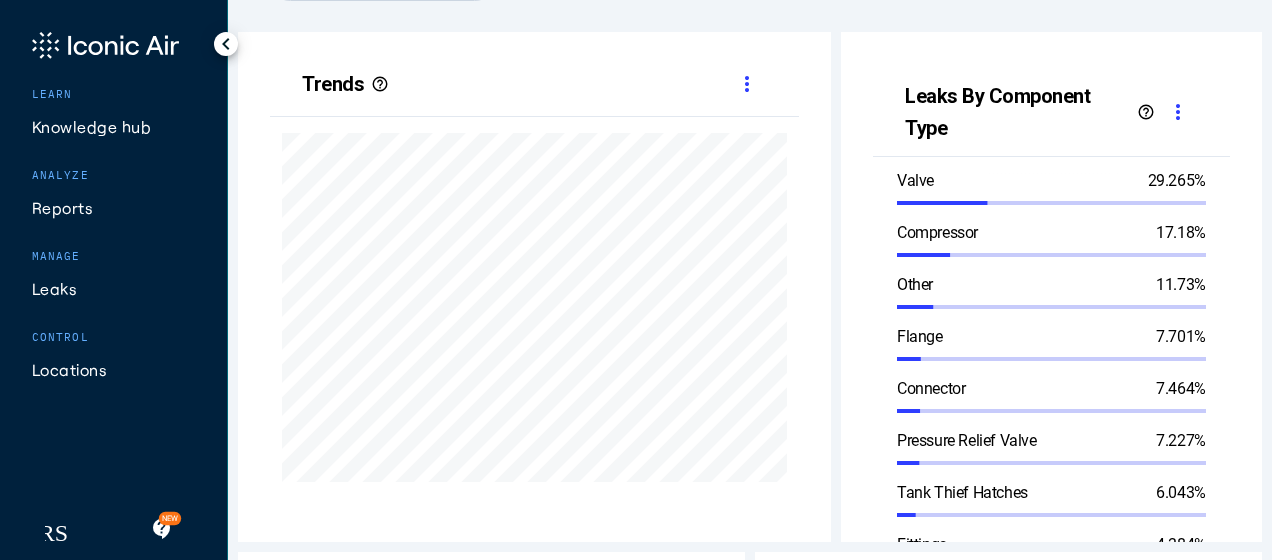 click on "Leaks" 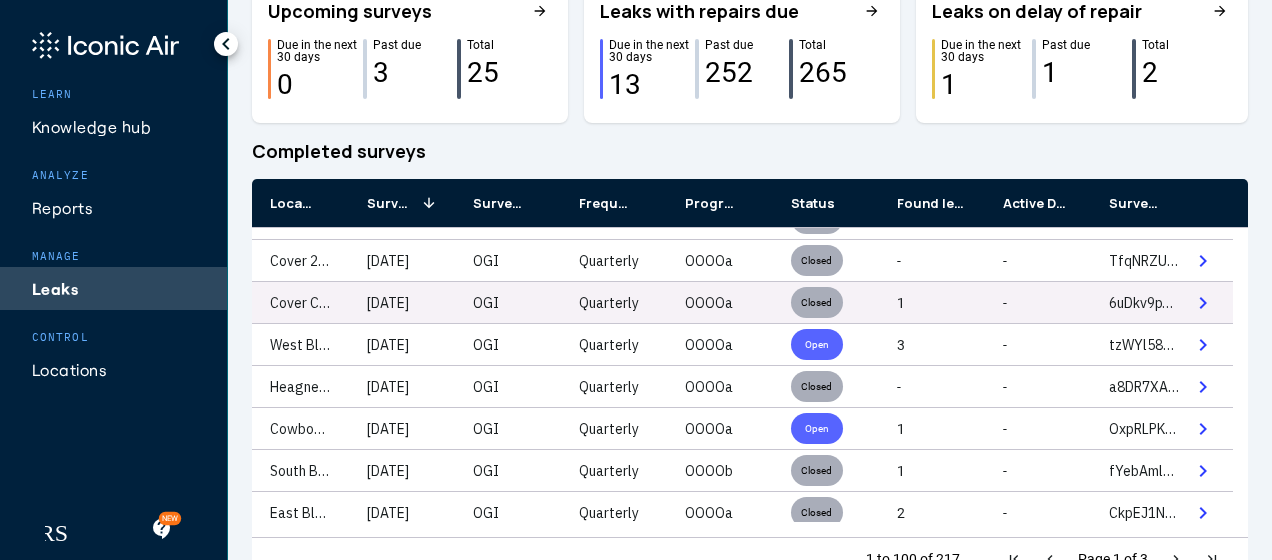 scroll, scrollTop: 0, scrollLeft: 0, axis: both 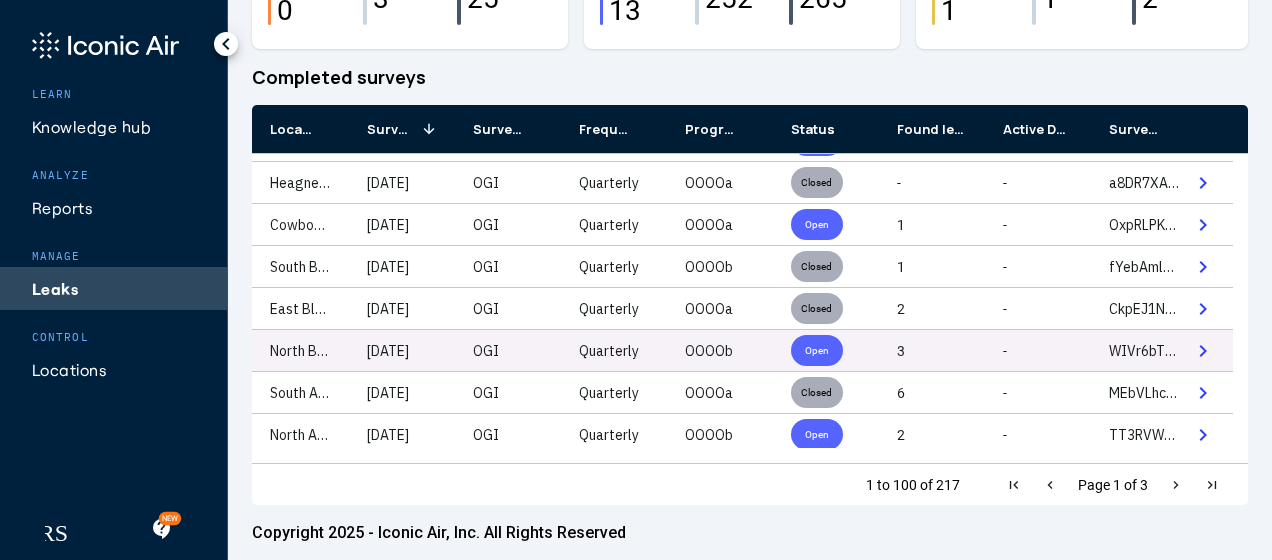 click on "Open" 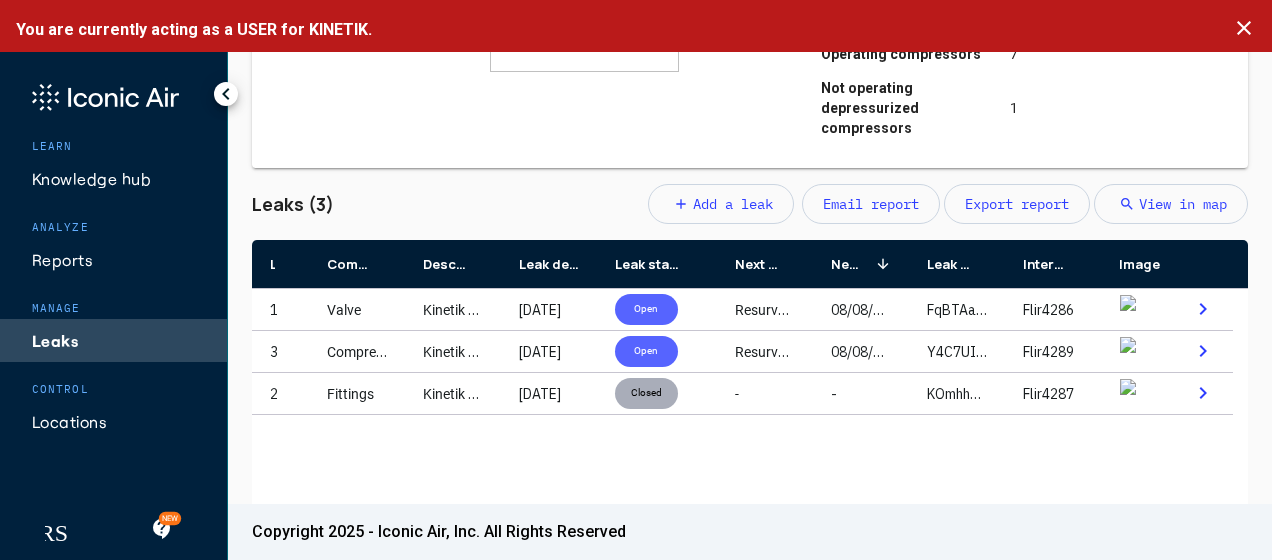 scroll, scrollTop: 758, scrollLeft: 0, axis: vertical 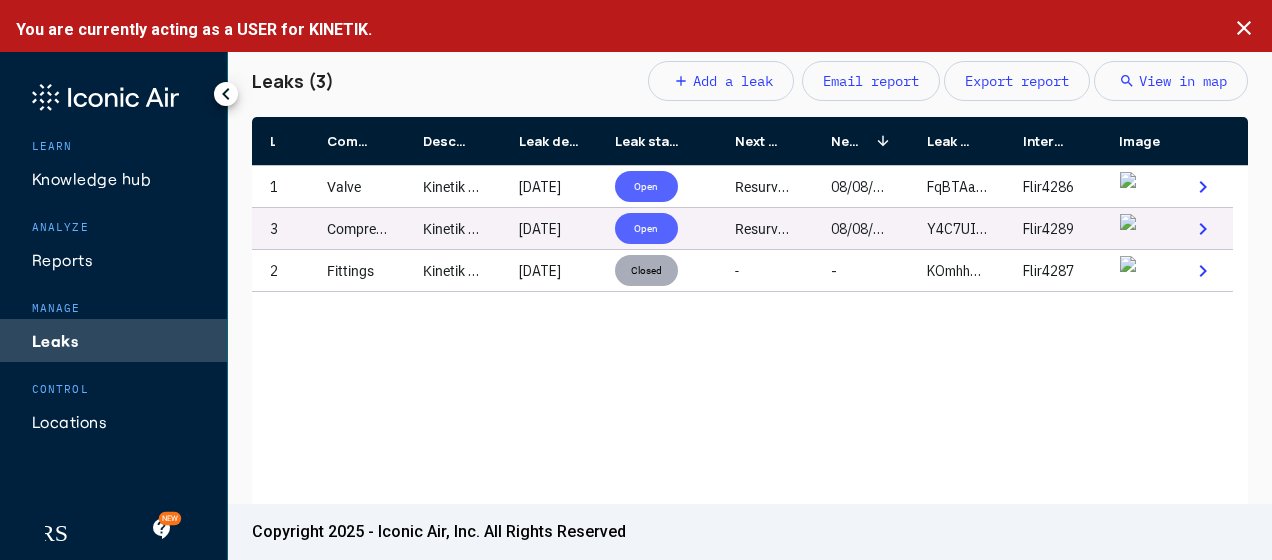 click on "Open" at bounding box center [646, 228] 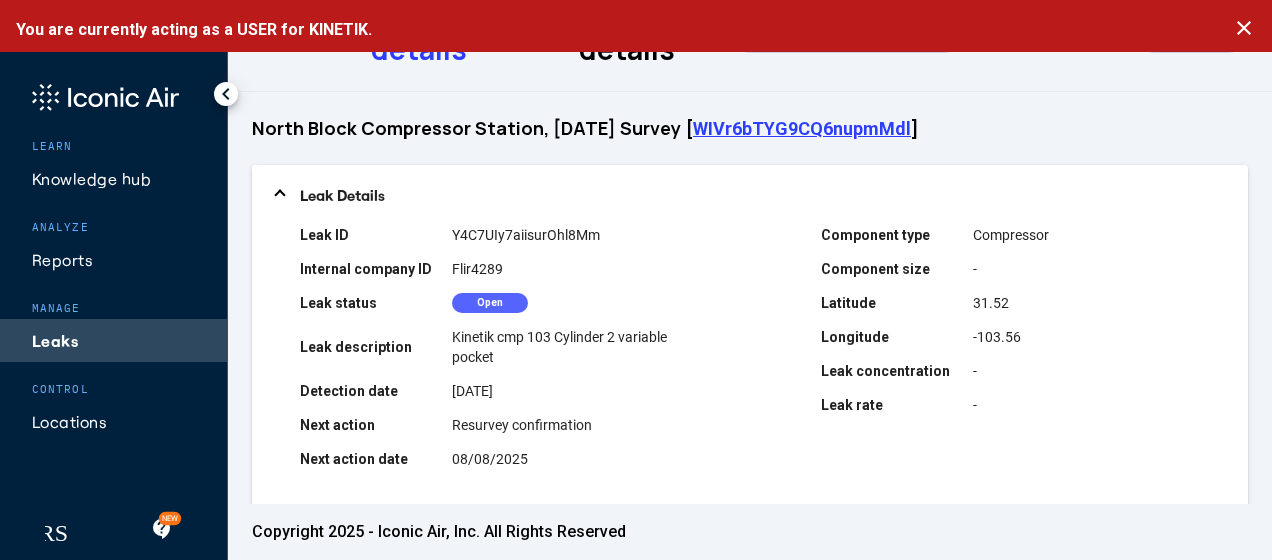 scroll, scrollTop: 400, scrollLeft: 0, axis: vertical 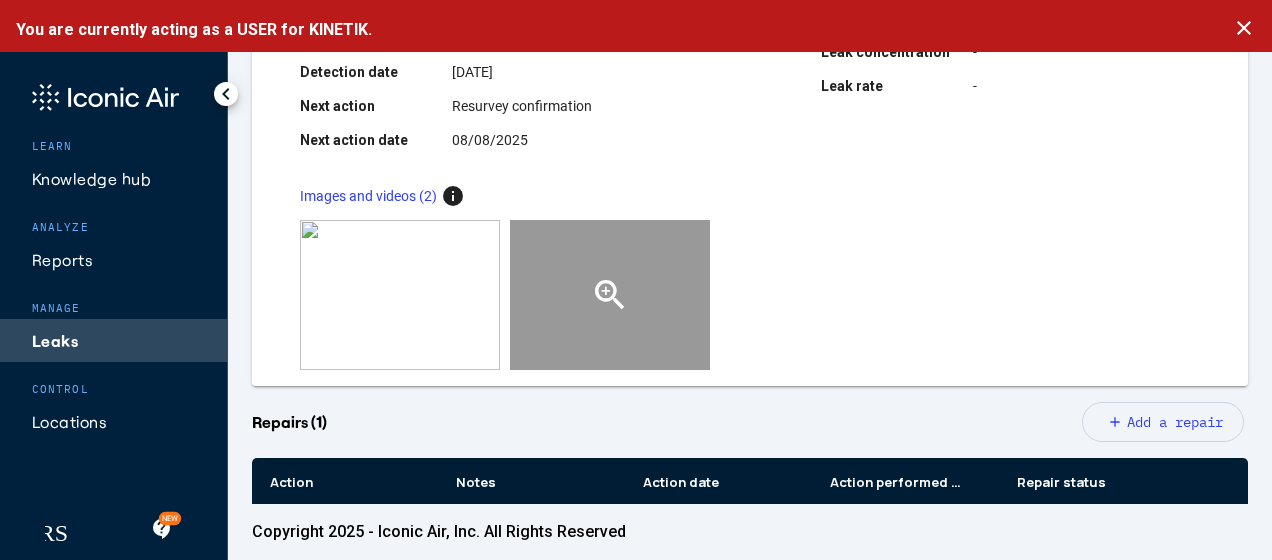 click on "zoom_in" at bounding box center (610, 295) 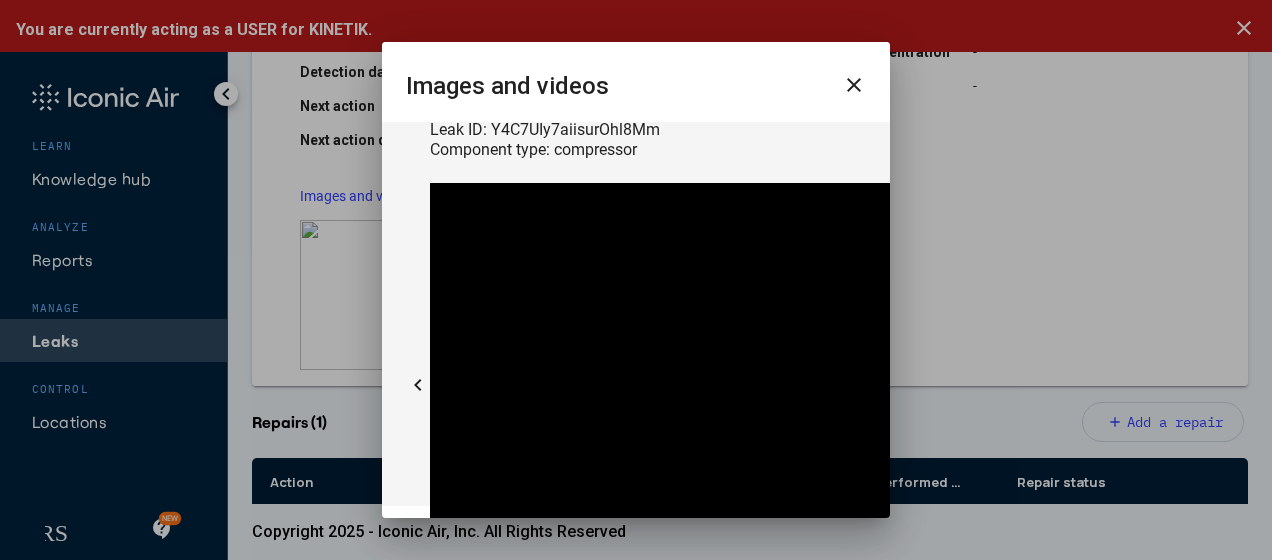 scroll, scrollTop: 0, scrollLeft: 0, axis: both 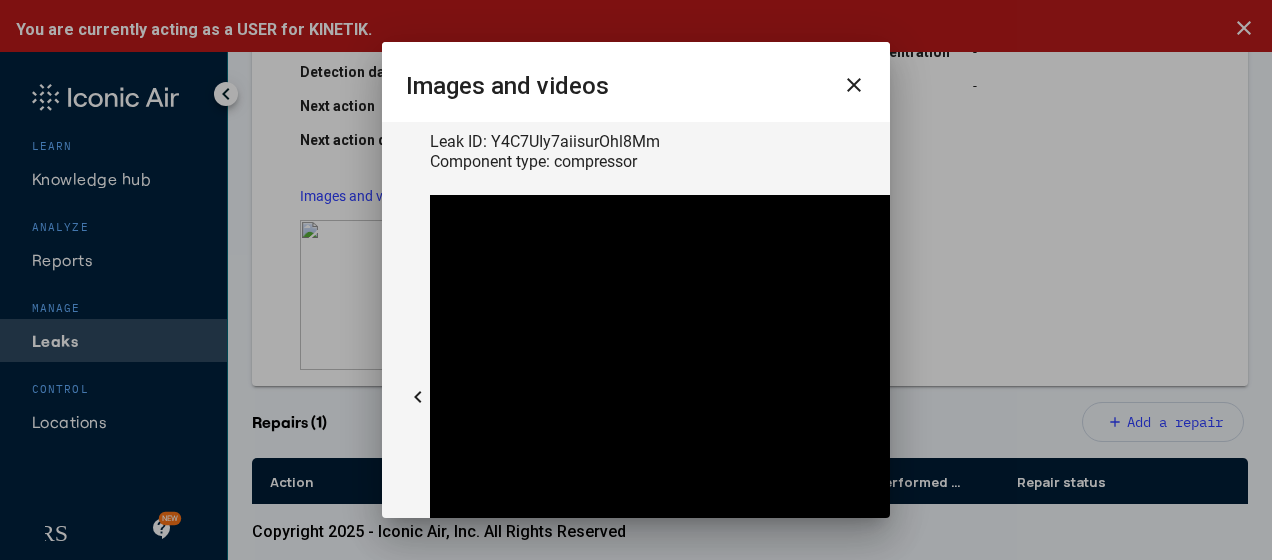click on "close" at bounding box center (854, 85) 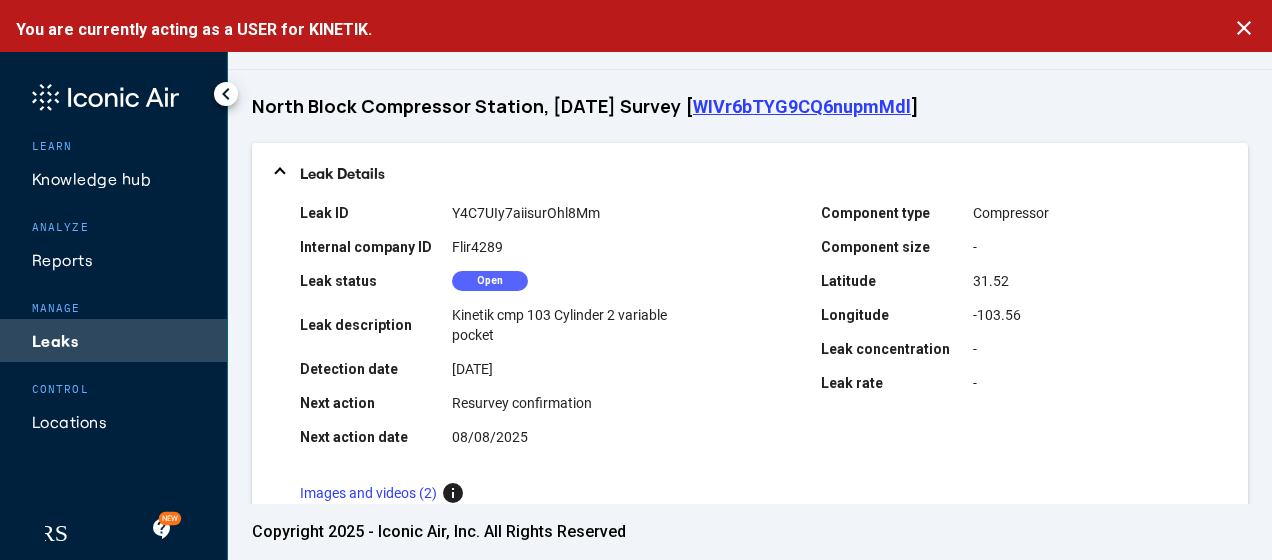 scroll, scrollTop: 100, scrollLeft: 0, axis: vertical 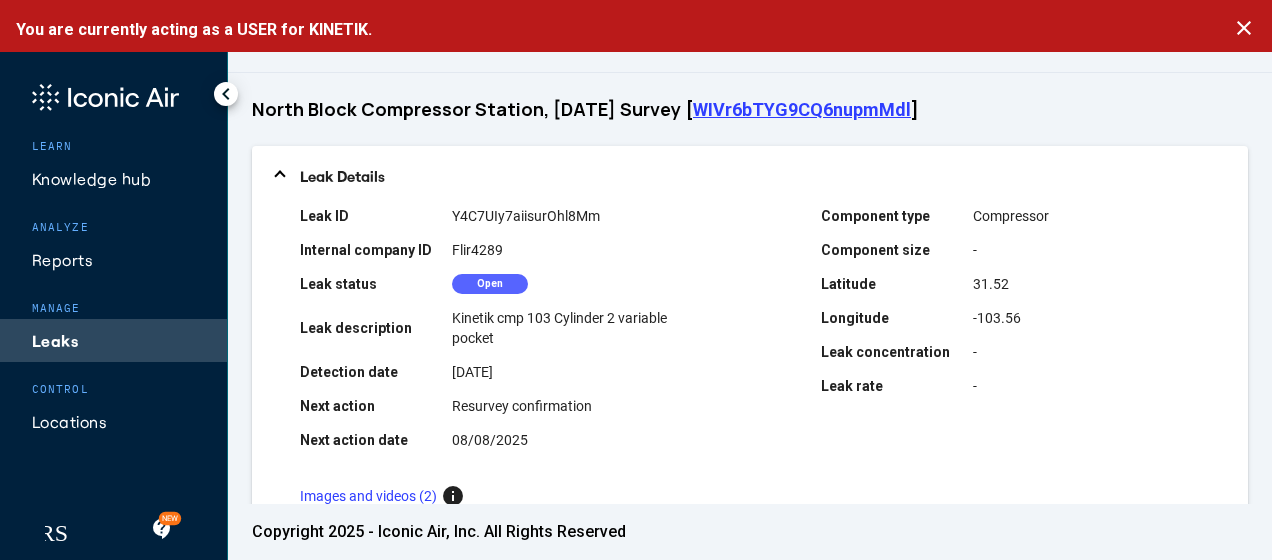 click on "close" 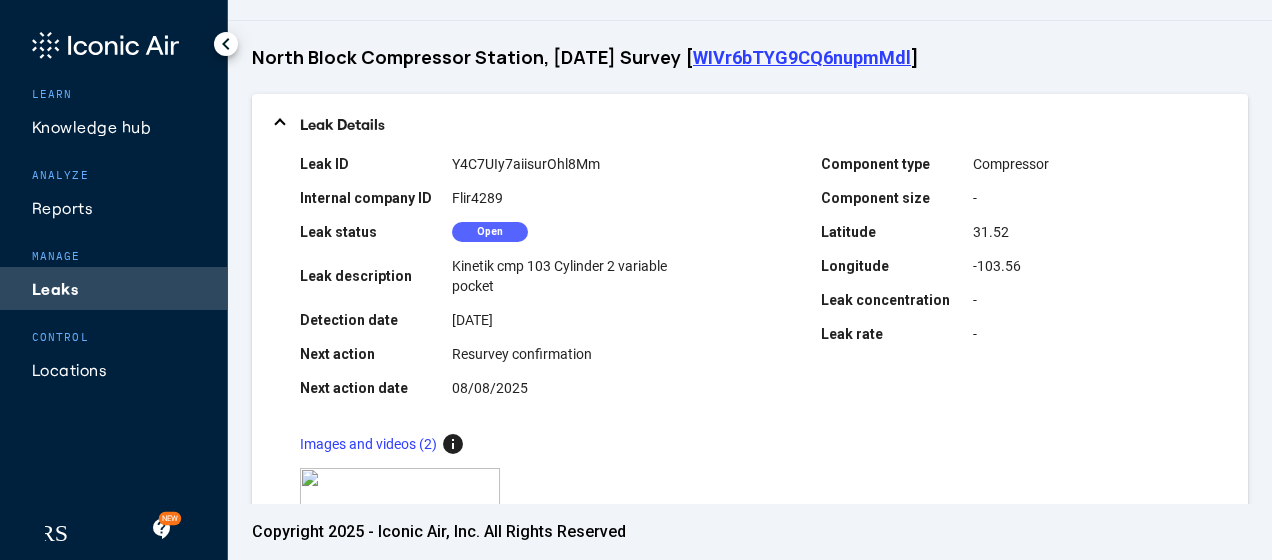 scroll, scrollTop: 0, scrollLeft: 0, axis: both 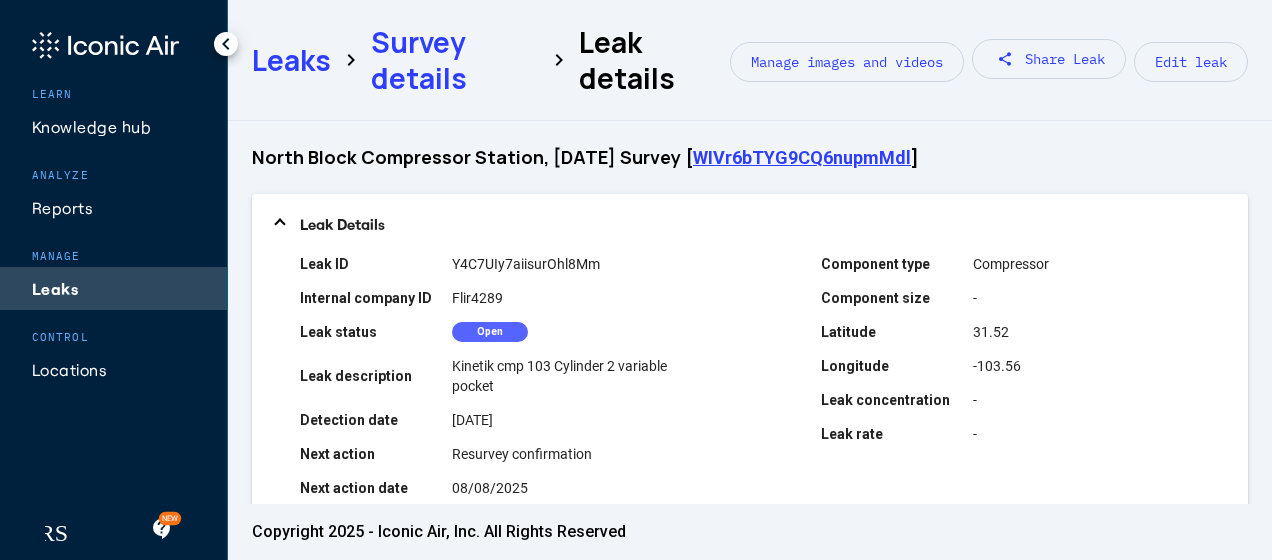 click on "Leaks" 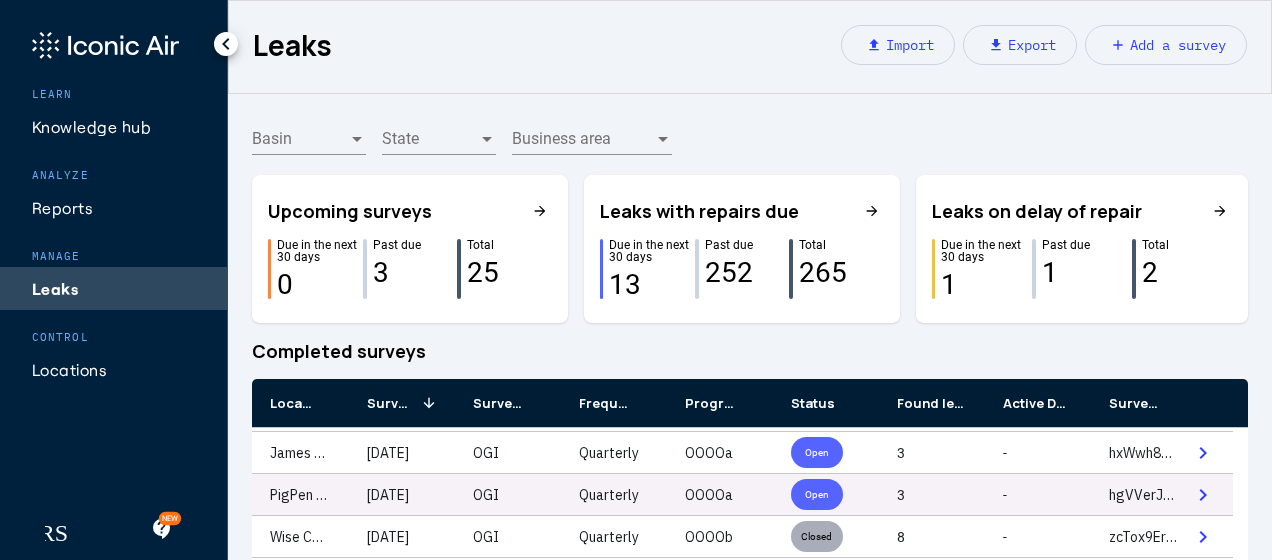 scroll, scrollTop: 400, scrollLeft: 0, axis: vertical 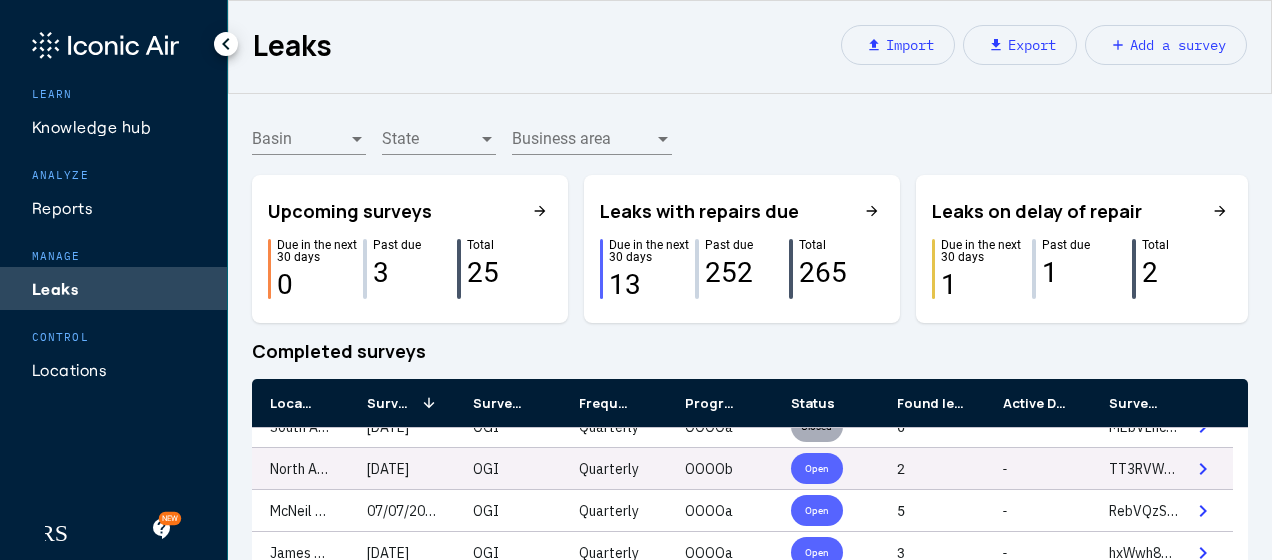 click on "Open" 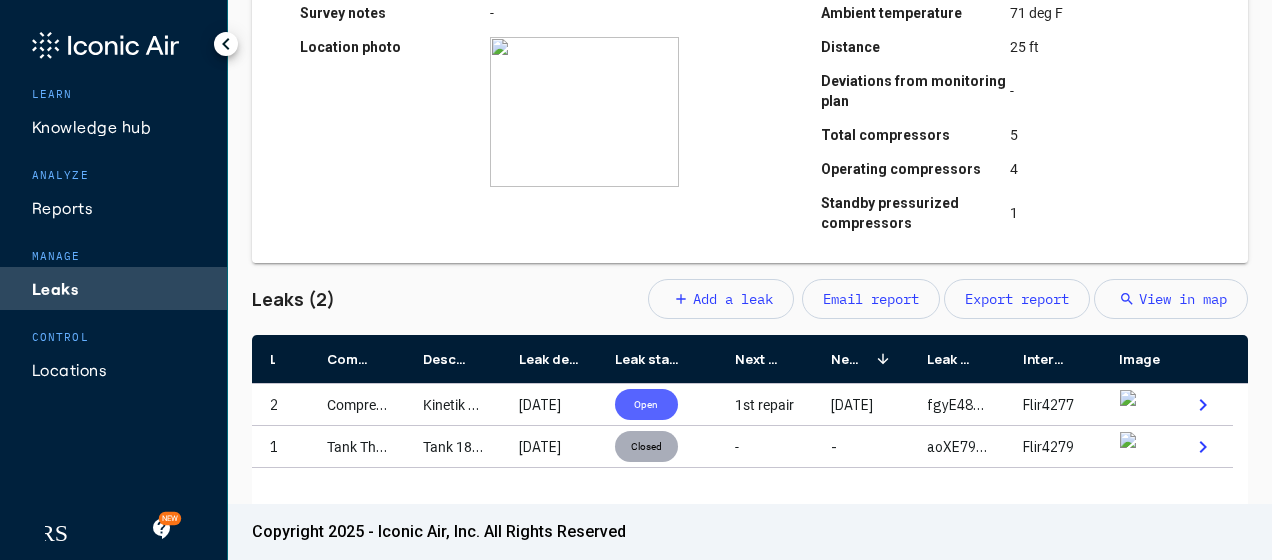 scroll, scrollTop: 500, scrollLeft: 0, axis: vertical 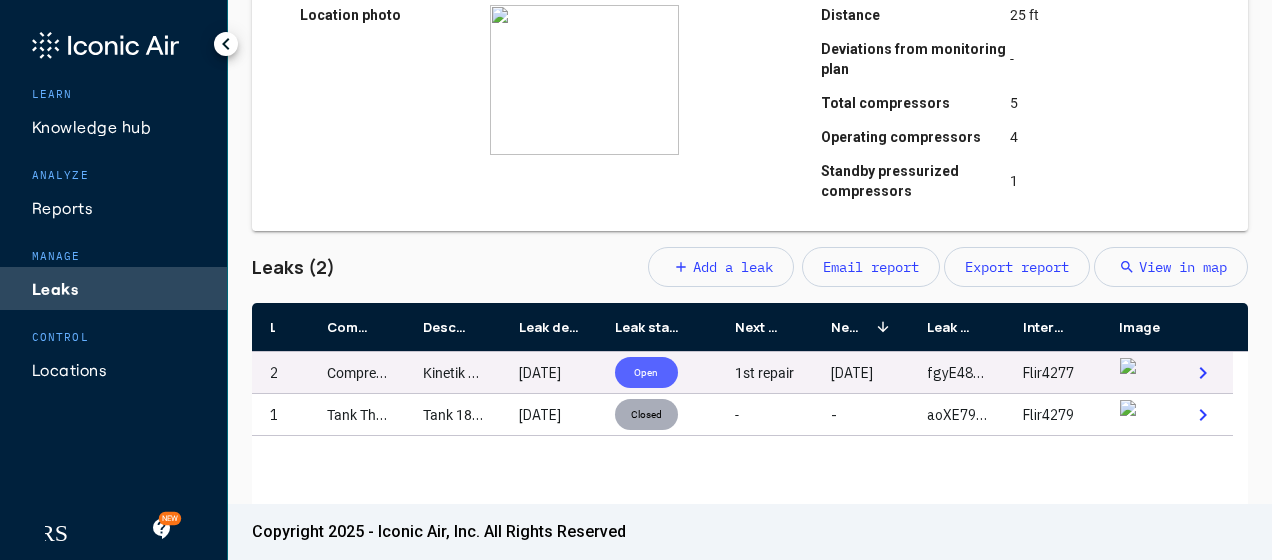 click on "Open" at bounding box center [646, 372] 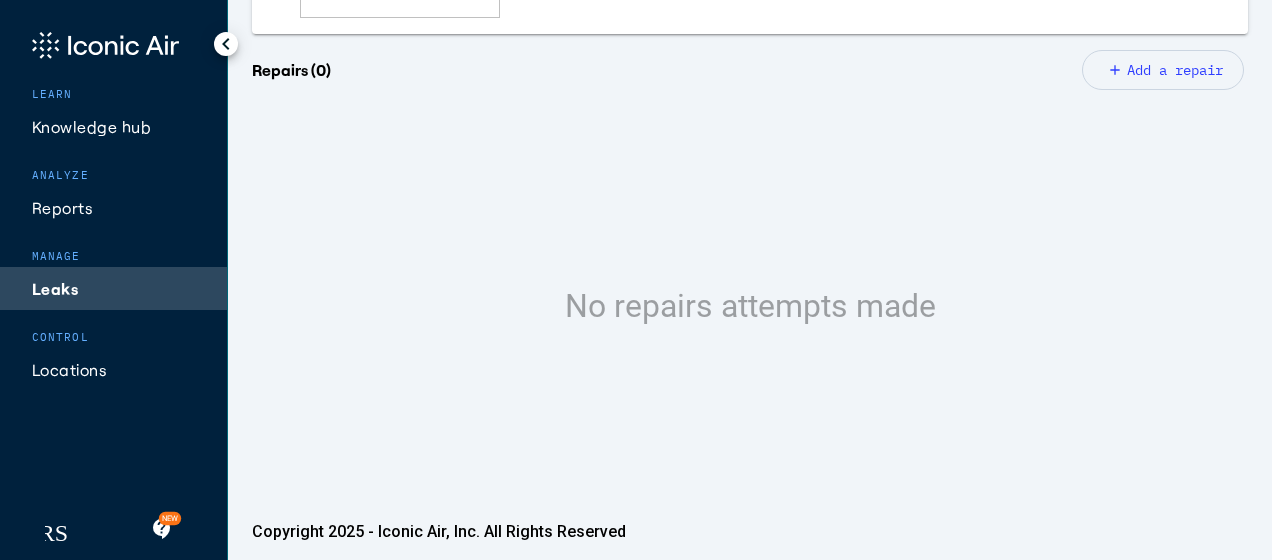 scroll, scrollTop: 600, scrollLeft: 0, axis: vertical 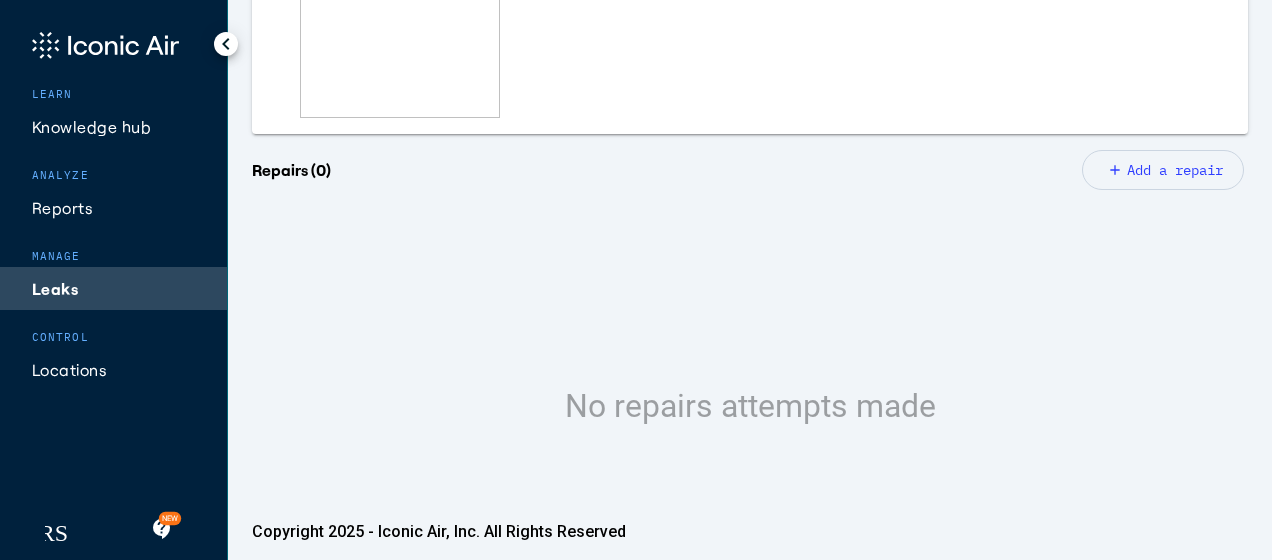 click on "Add a repair" 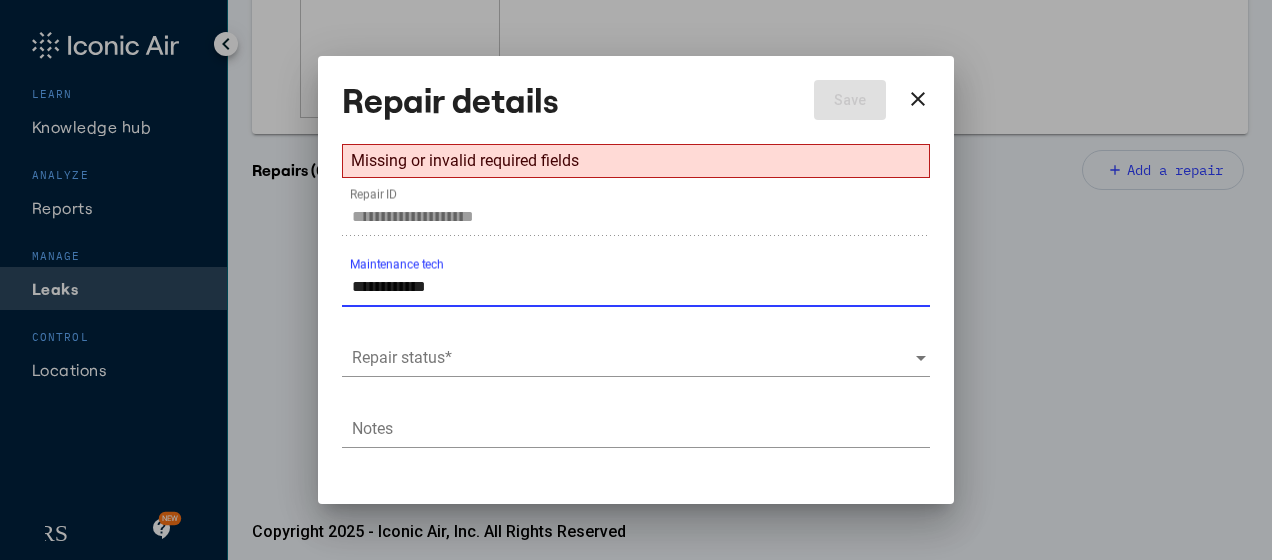 type on "**********" 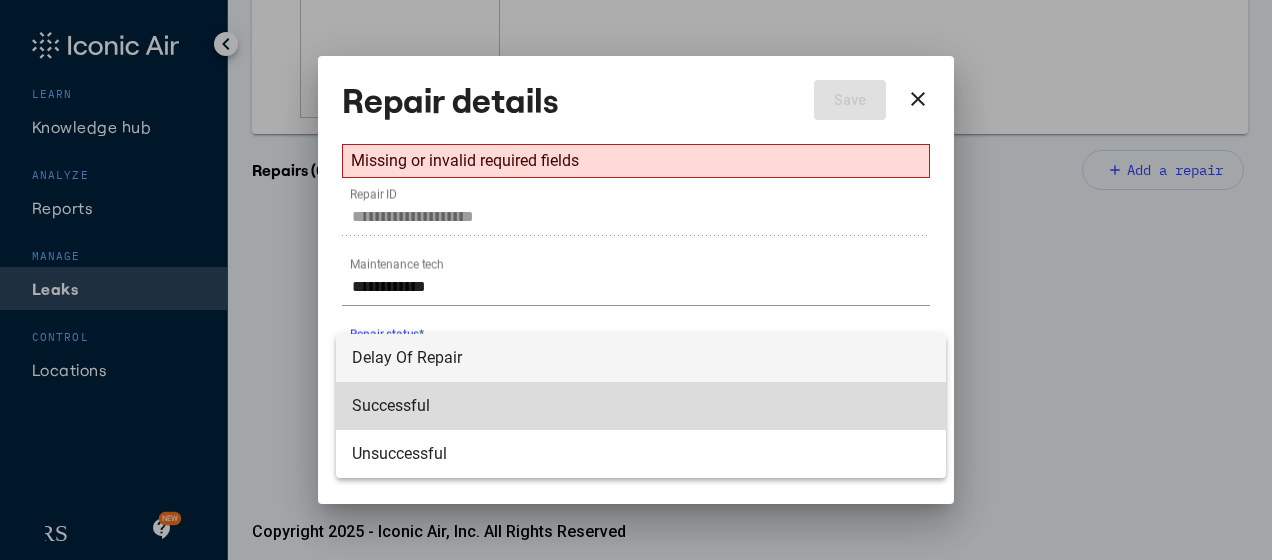 click on "Successful" at bounding box center [641, 406] 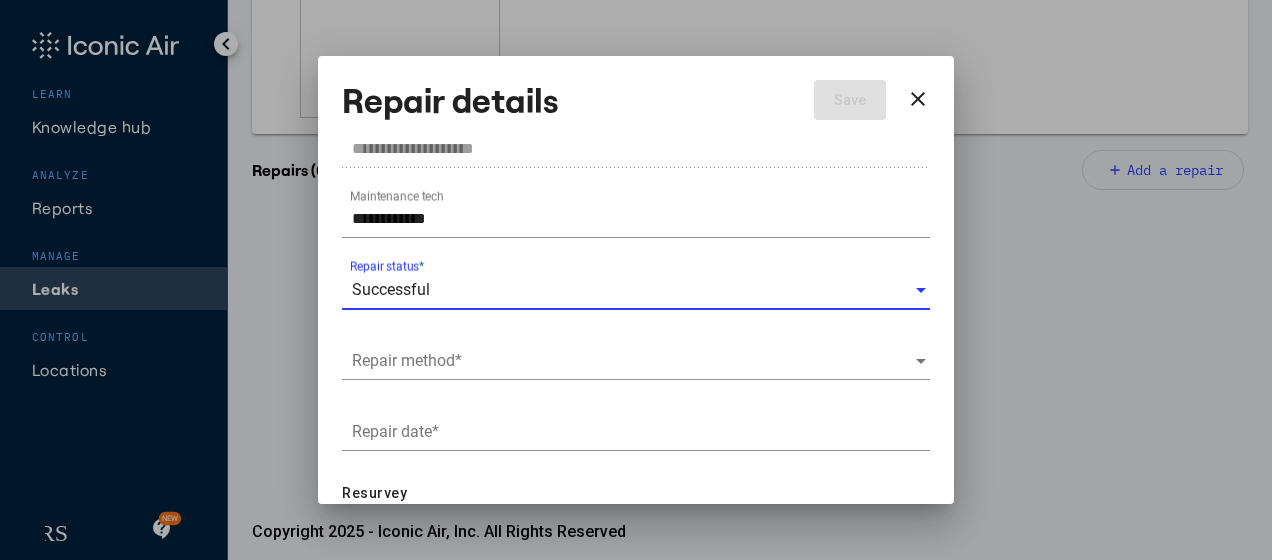 scroll, scrollTop: 100, scrollLeft: 0, axis: vertical 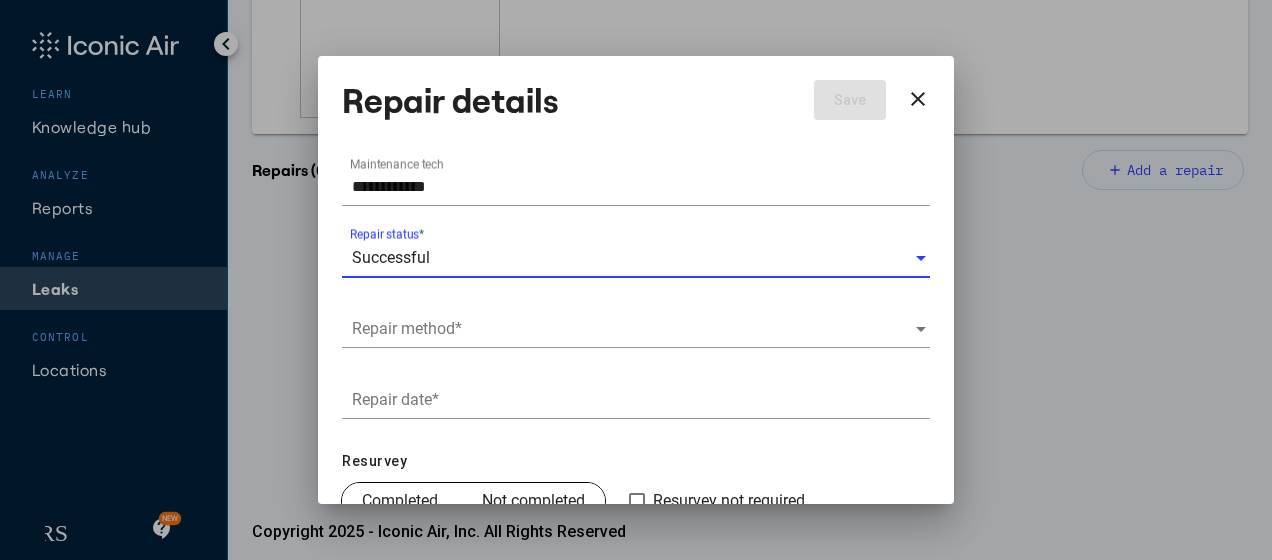click at bounding box center [633, 329] 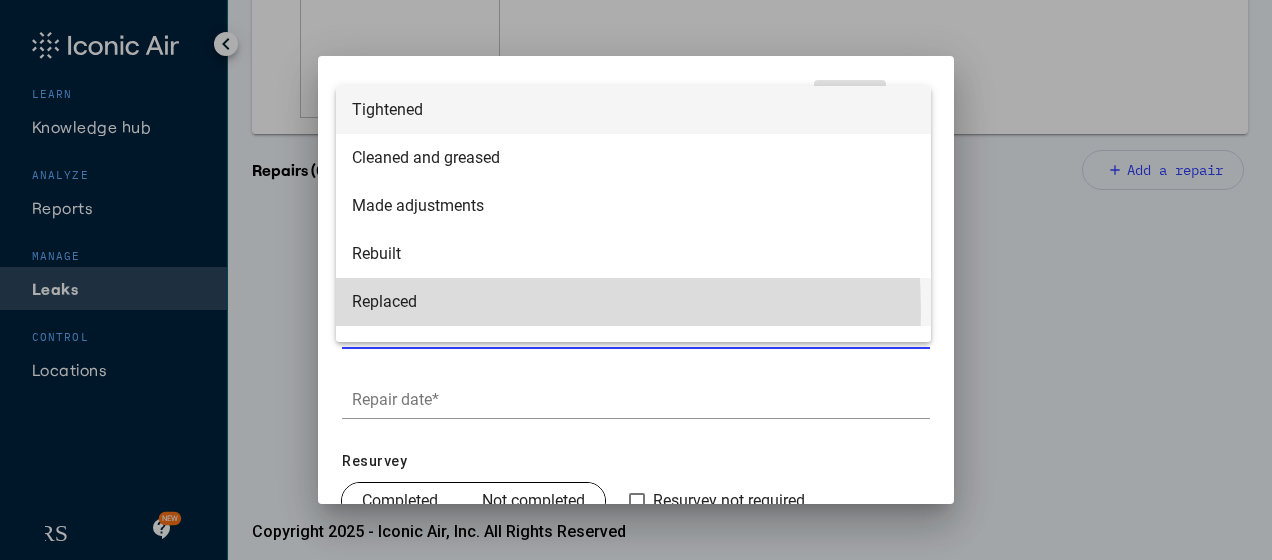 click on "Replaced" at bounding box center [633, 302] 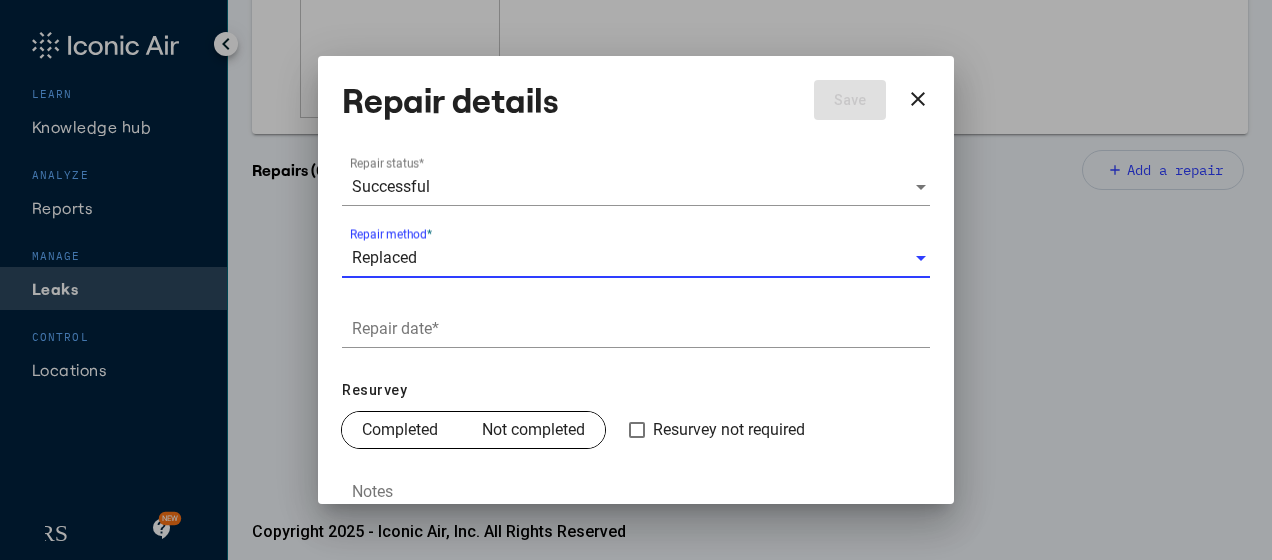 scroll, scrollTop: 199, scrollLeft: 0, axis: vertical 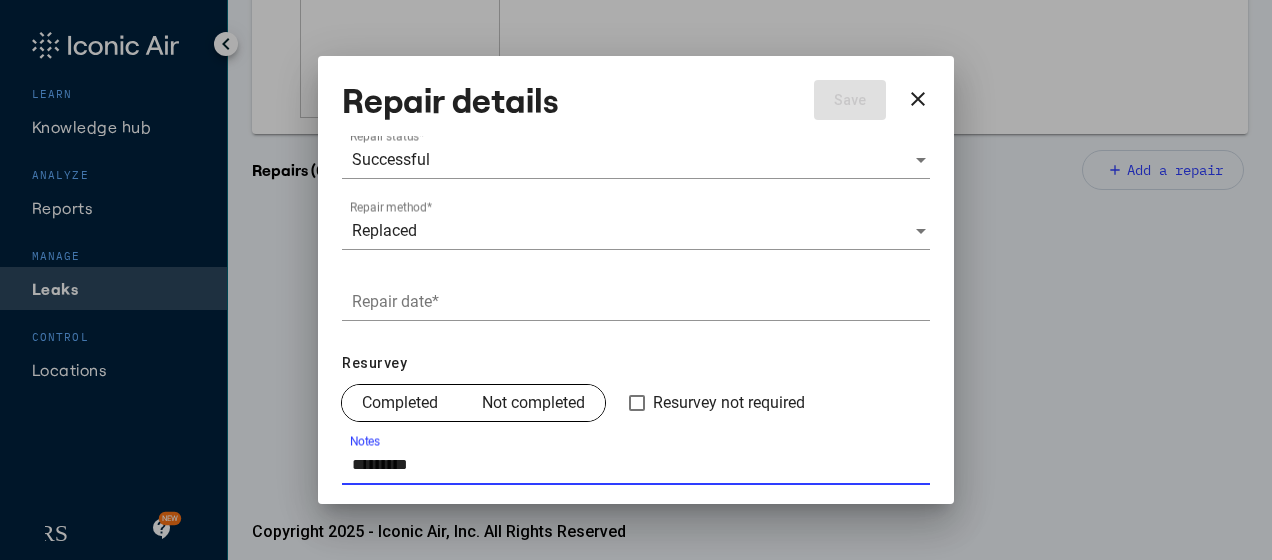 click on "Notes" at bounding box center [641, 465] 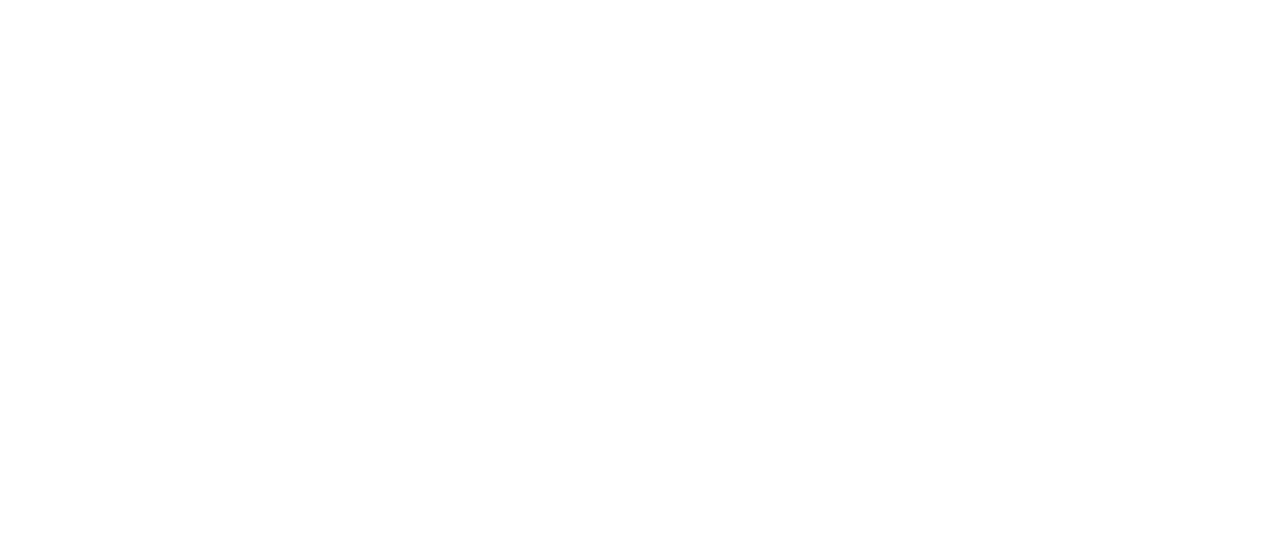 scroll, scrollTop: 0, scrollLeft: 0, axis: both 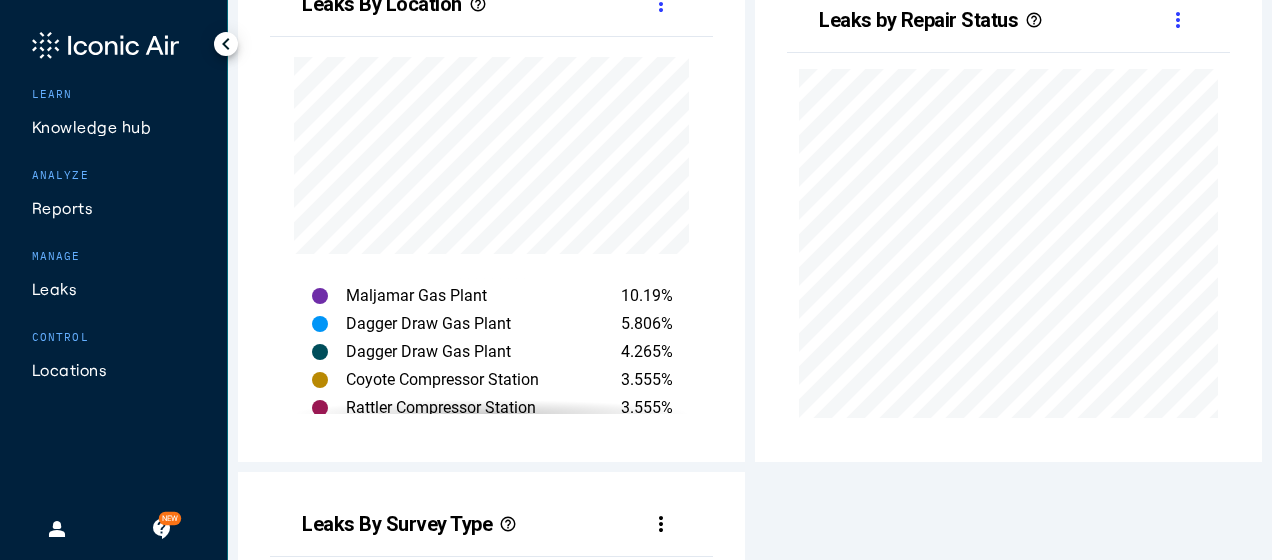 click on "Leaks" 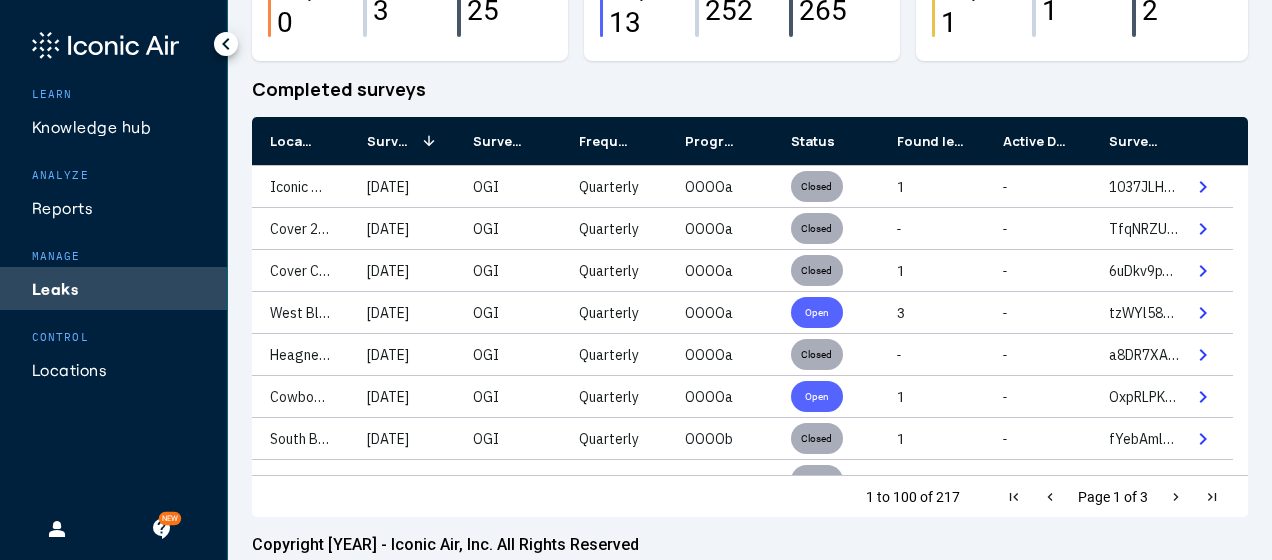 scroll, scrollTop: 274, scrollLeft: 0, axis: vertical 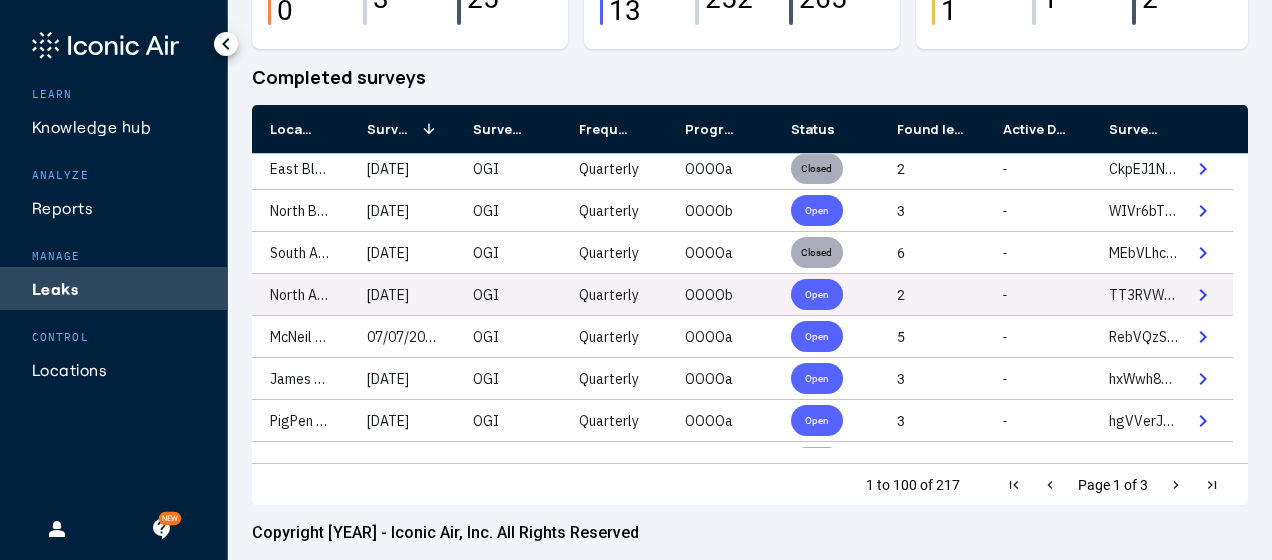 click on "[DATE]" 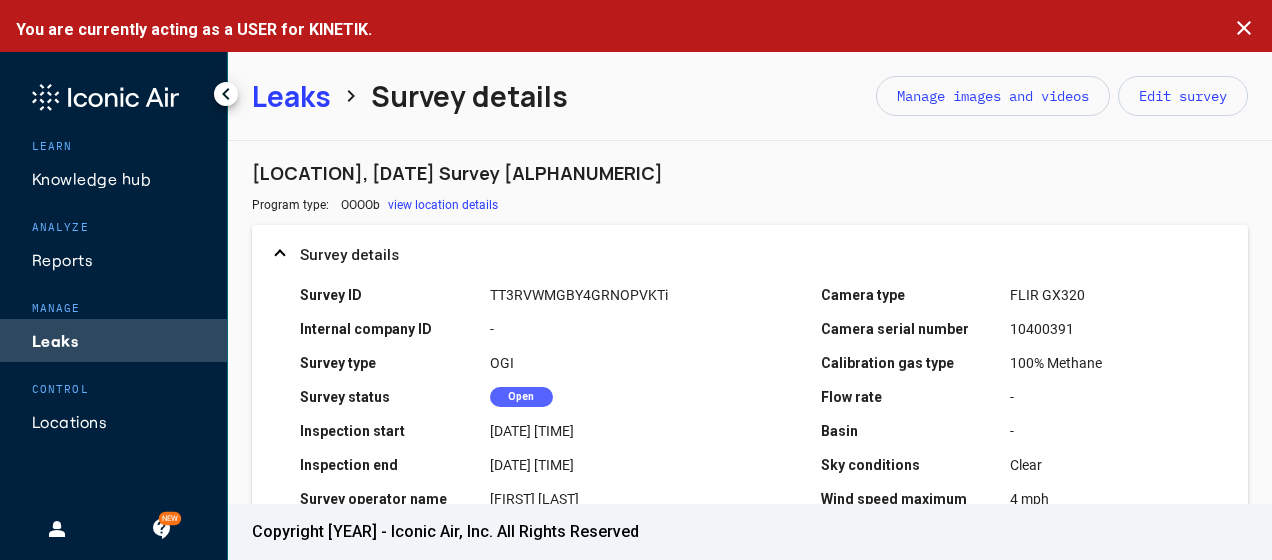 scroll, scrollTop: 700, scrollLeft: 0, axis: vertical 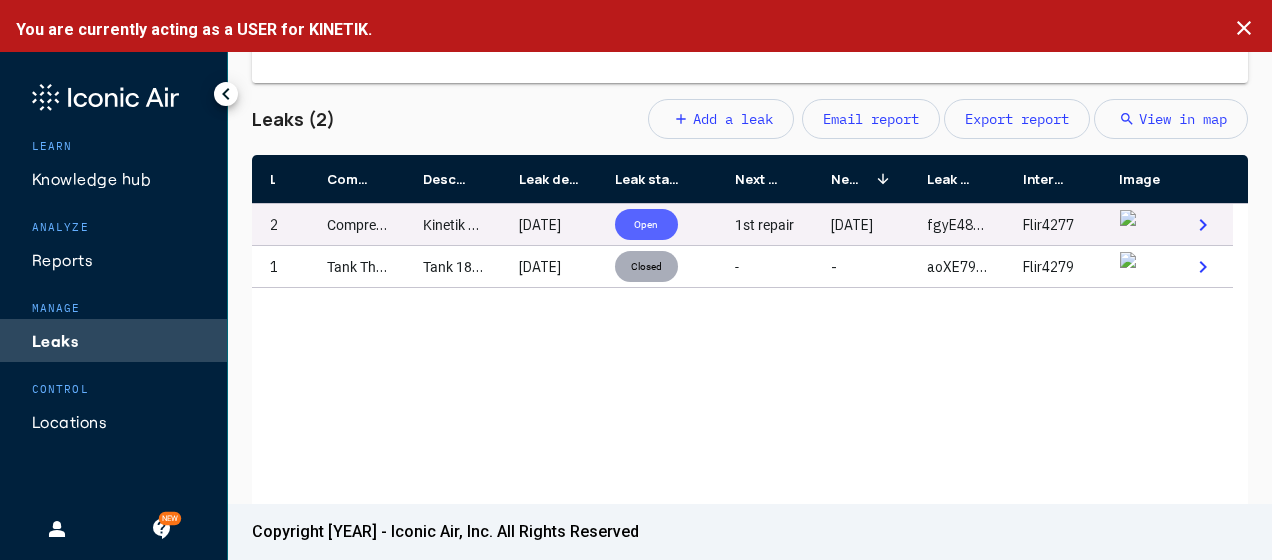 click on "Open" at bounding box center [646, 224] 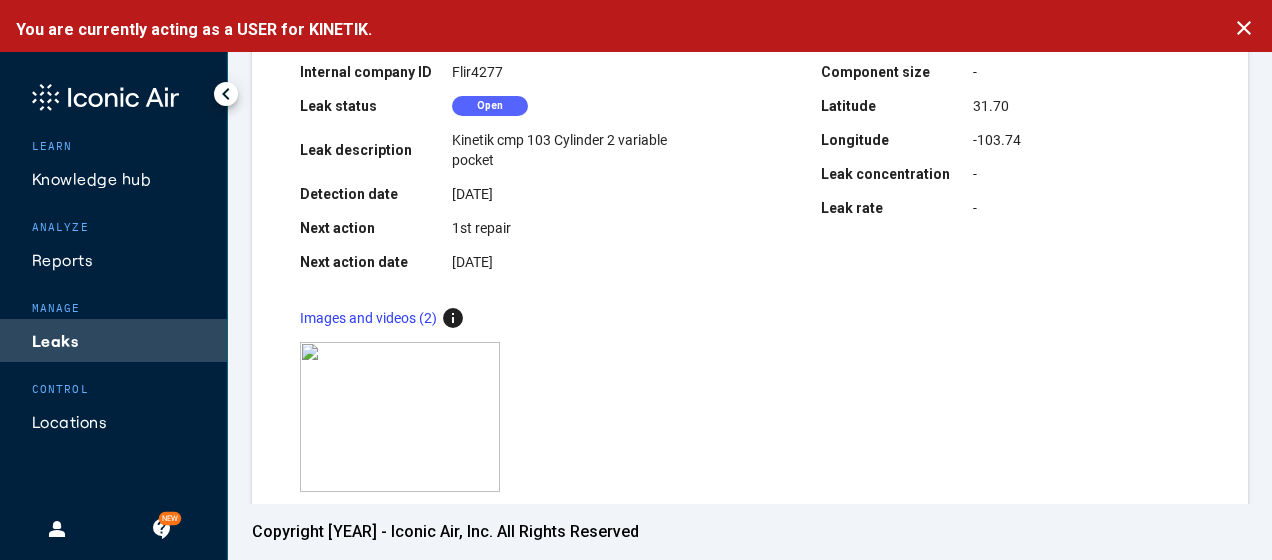 scroll, scrollTop: 400, scrollLeft: 0, axis: vertical 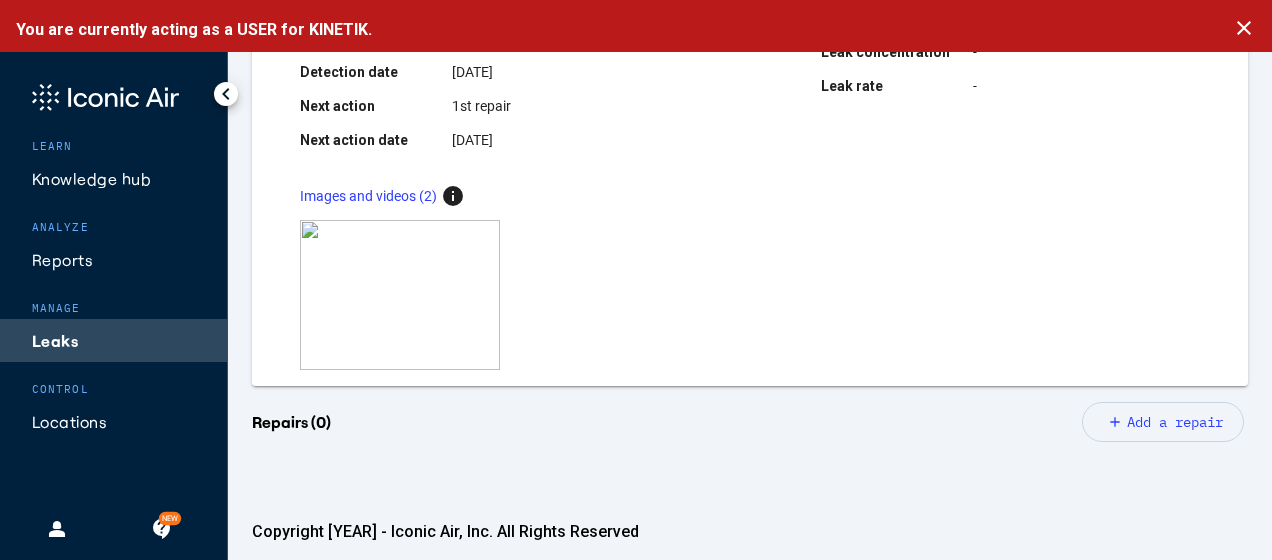 click on "Add a repair" 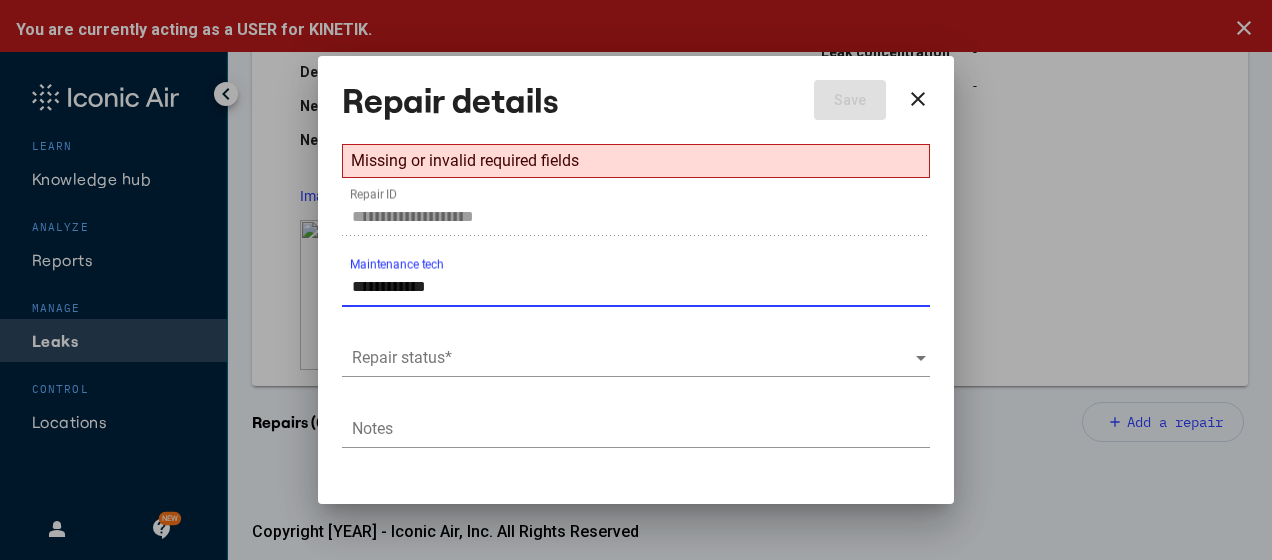 type on "**********" 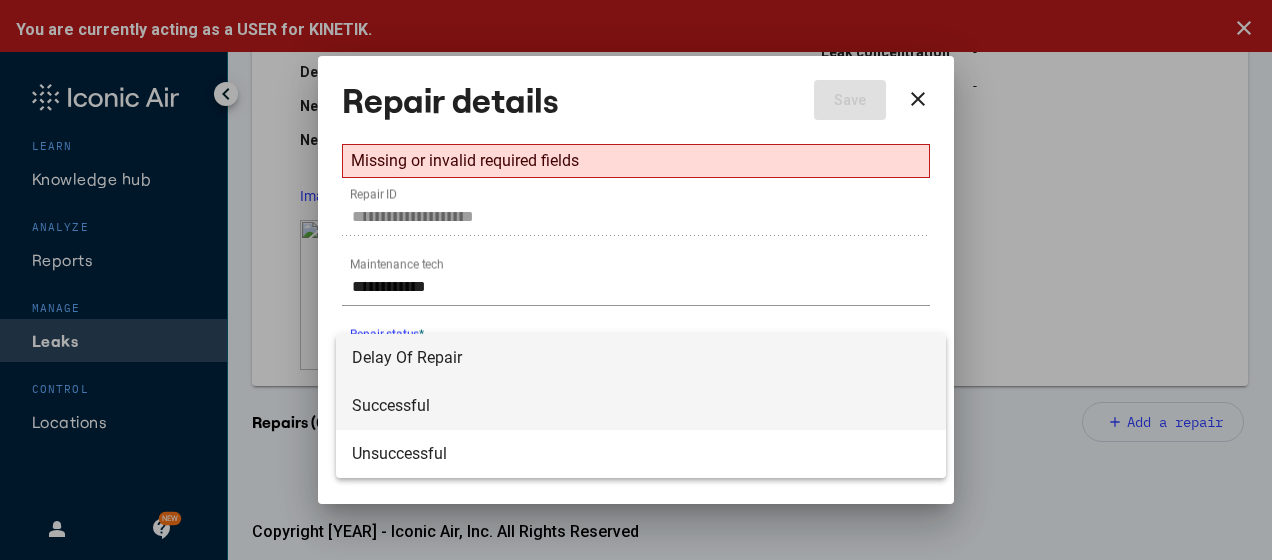 click on "Successful" at bounding box center [641, 406] 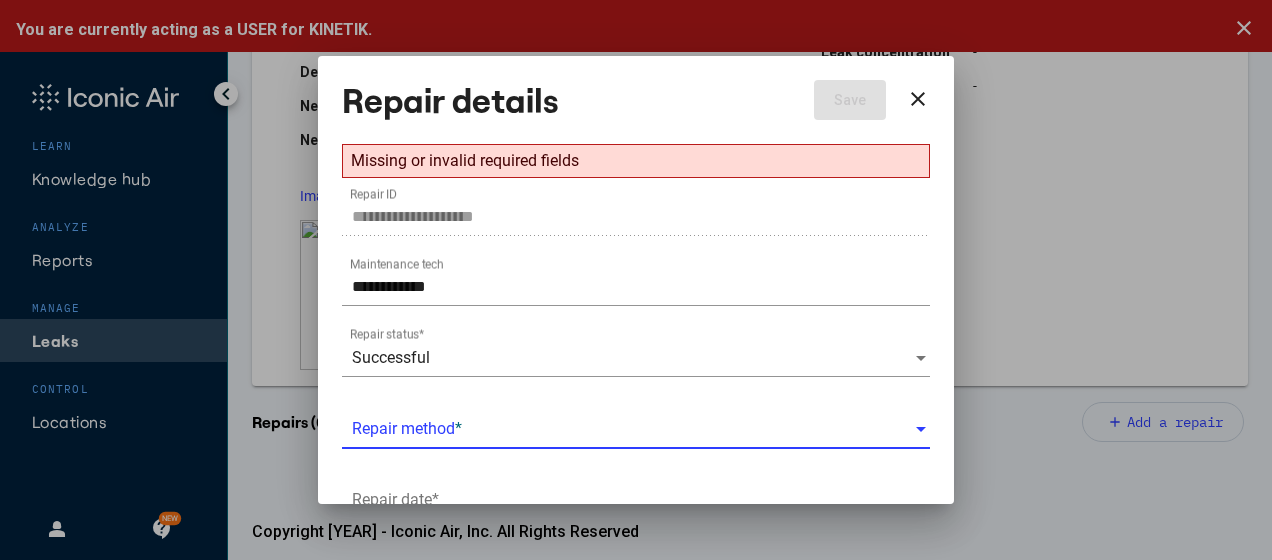 click at bounding box center [633, 429] 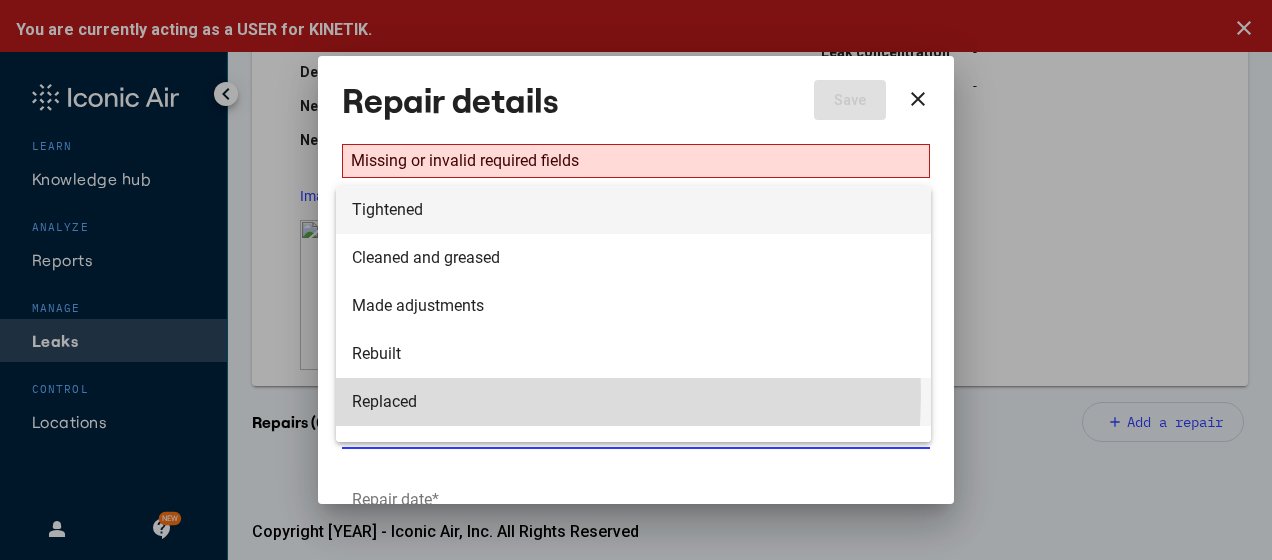 click on "Replaced" at bounding box center [633, 402] 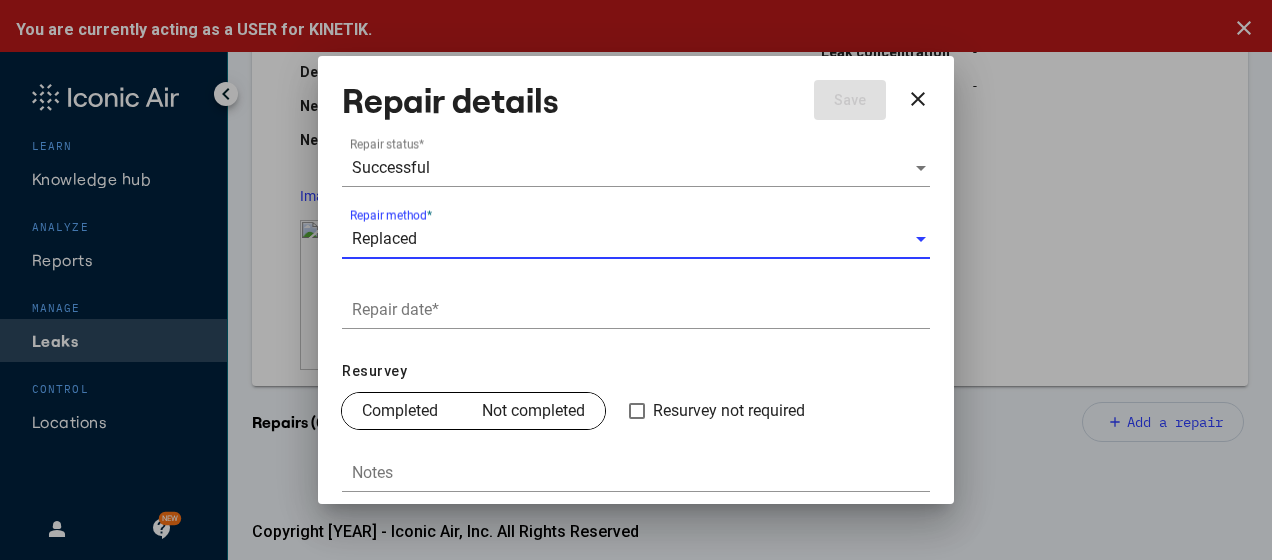 scroll, scrollTop: 199, scrollLeft: 0, axis: vertical 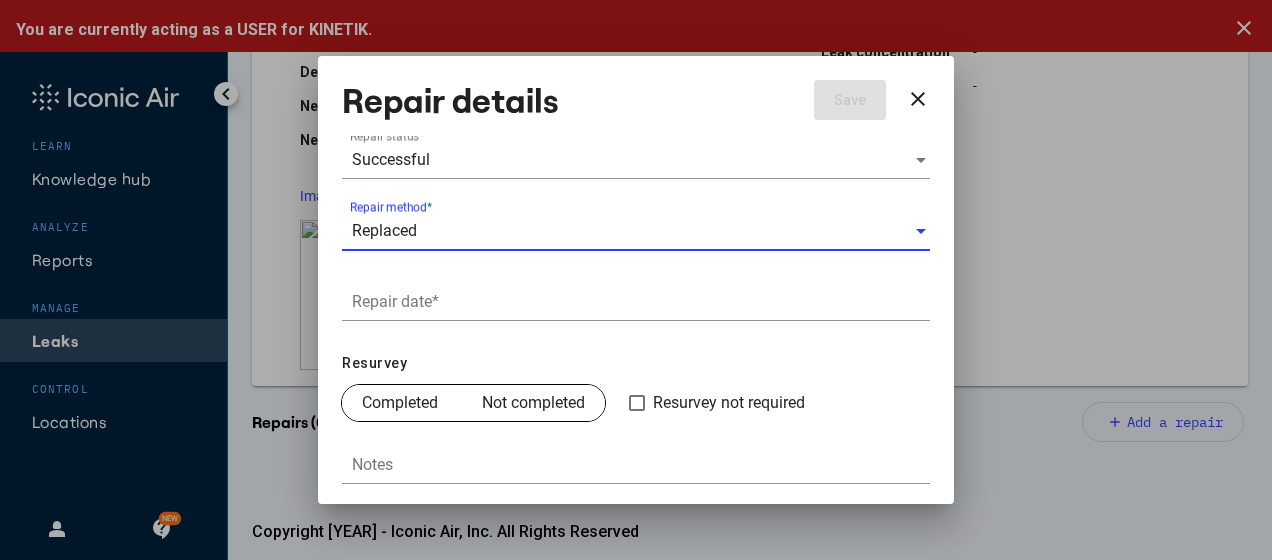 click on "Repair date  *" at bounding box center (641, 302) 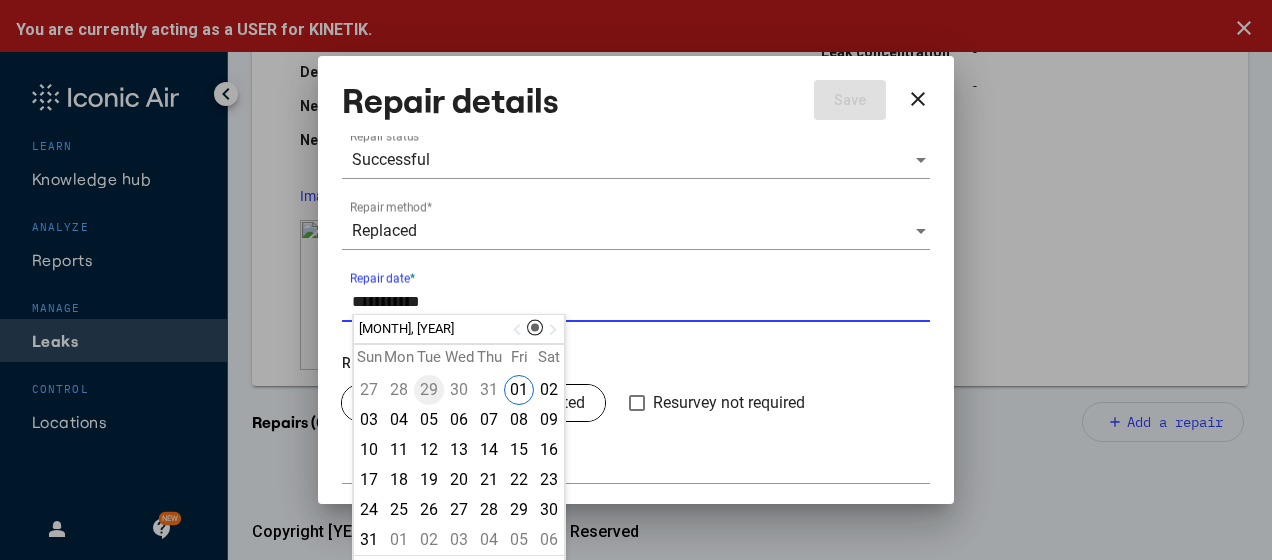 click on "29" at bounding box center [429, 390] 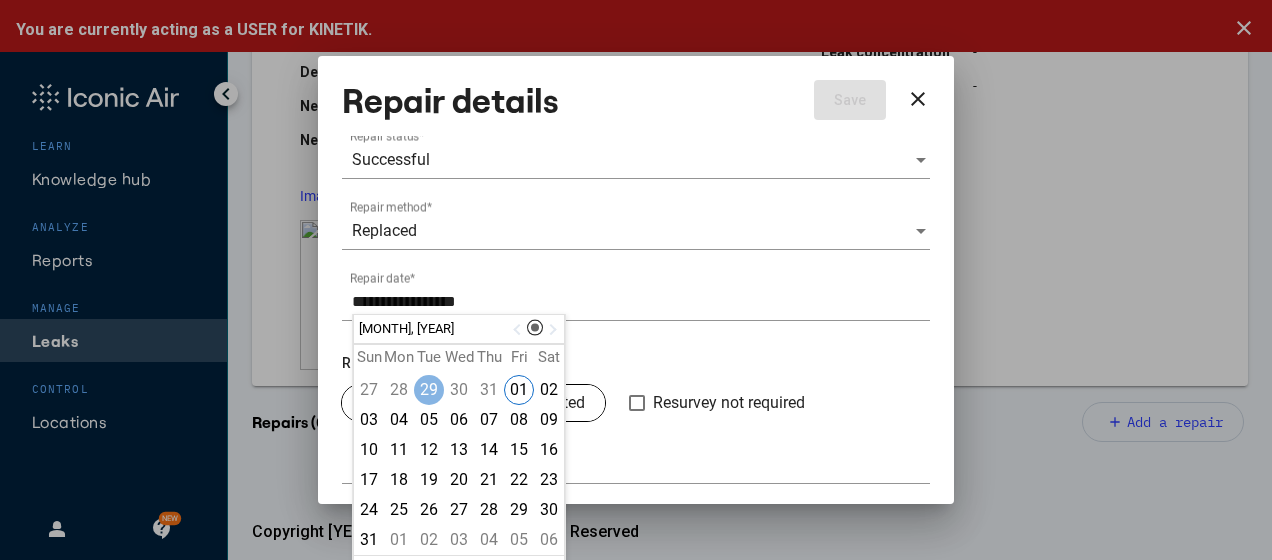 click on "Completed Not completed   Resurvey not required" at bounding box center [636, 403] 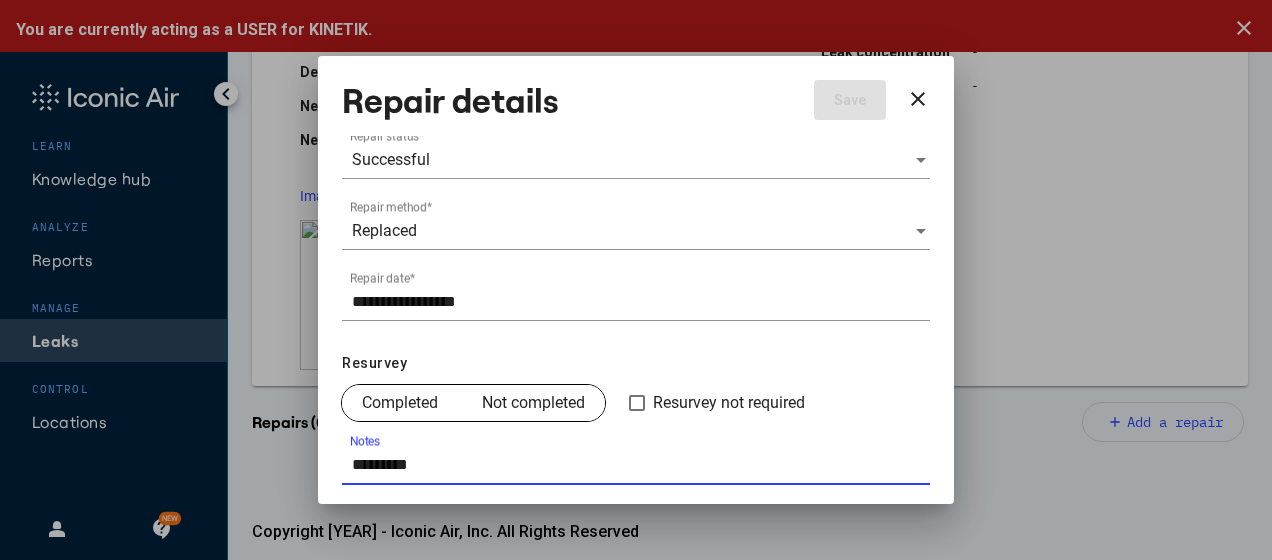 click on "Notes" at bounding box center [641, 465] 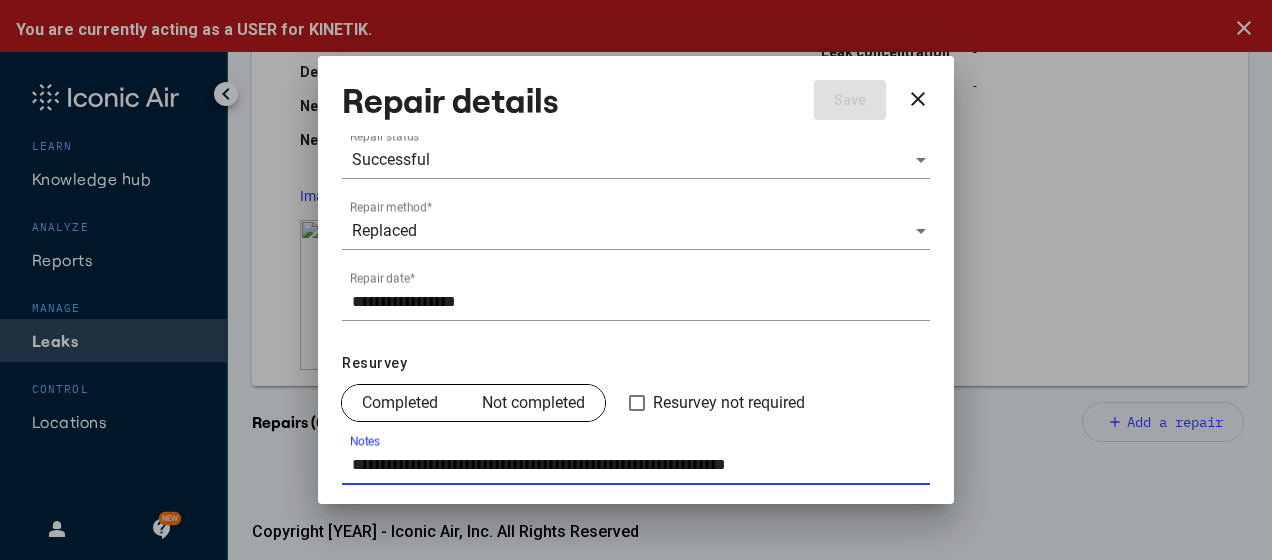 type on "**********" 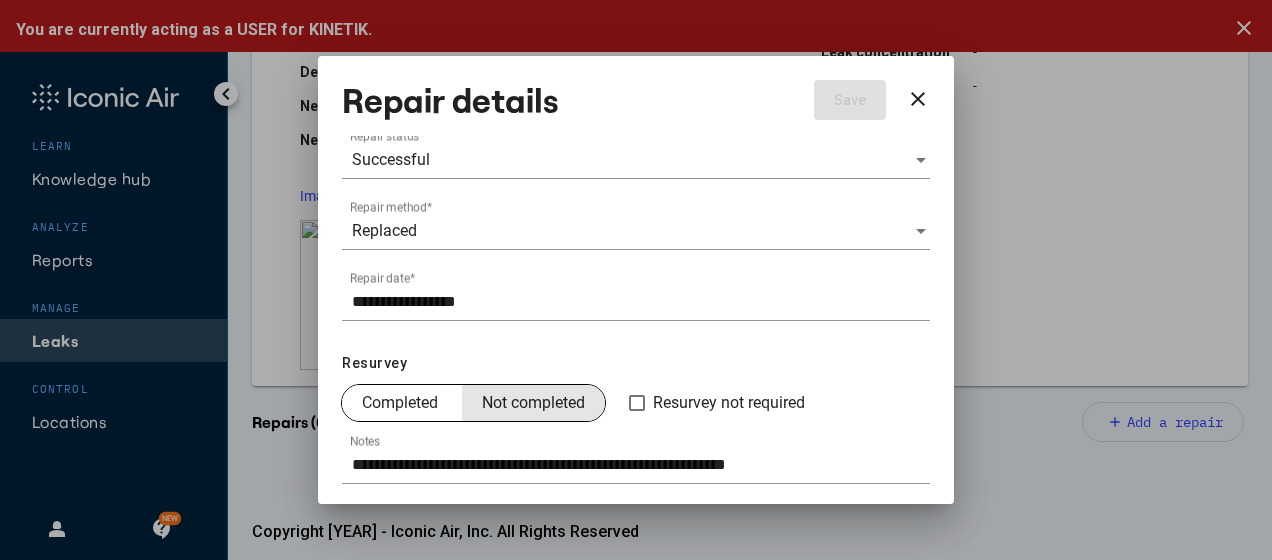 click on "Not completed" at bounding box center [533, 403] 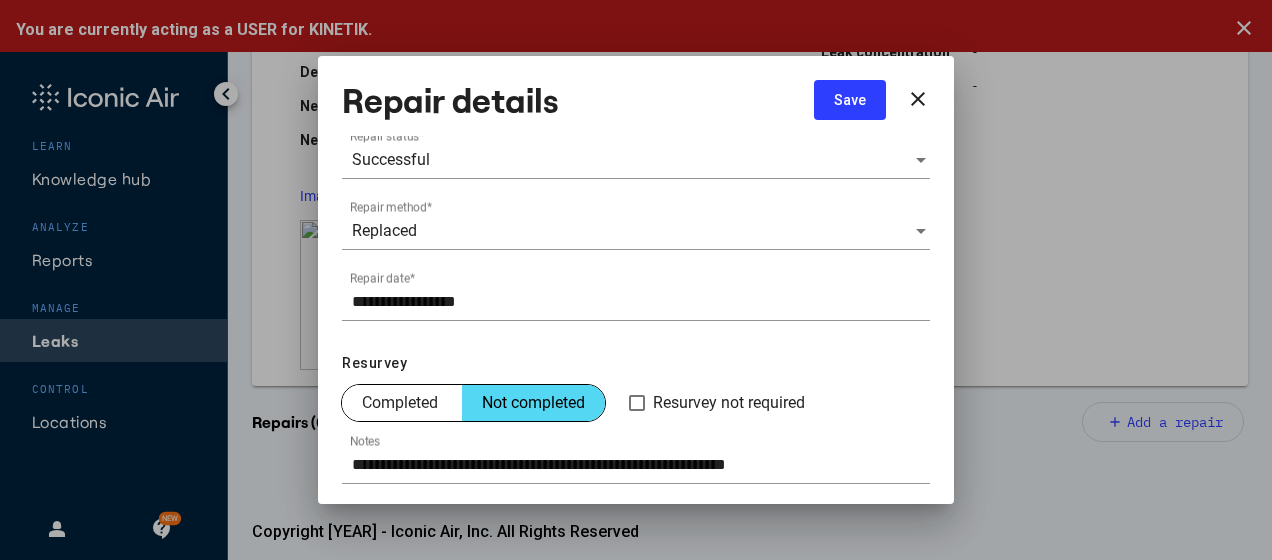 click on "Save" at bounding box center [850, 100] 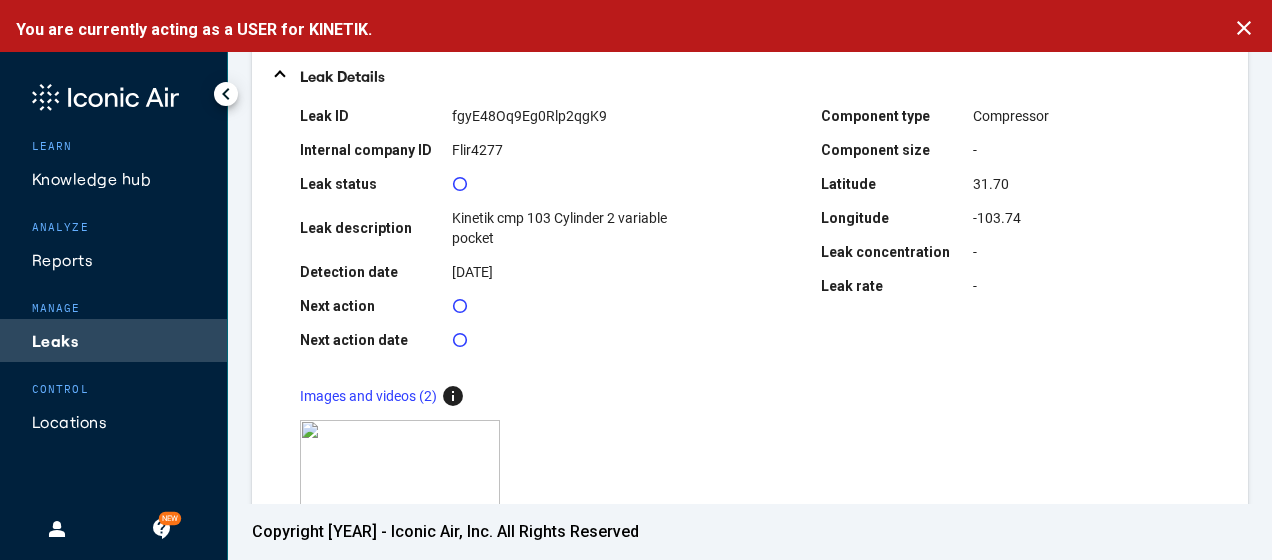 scroll, scrollTop: 0, scrollLeft: 0, axis: both 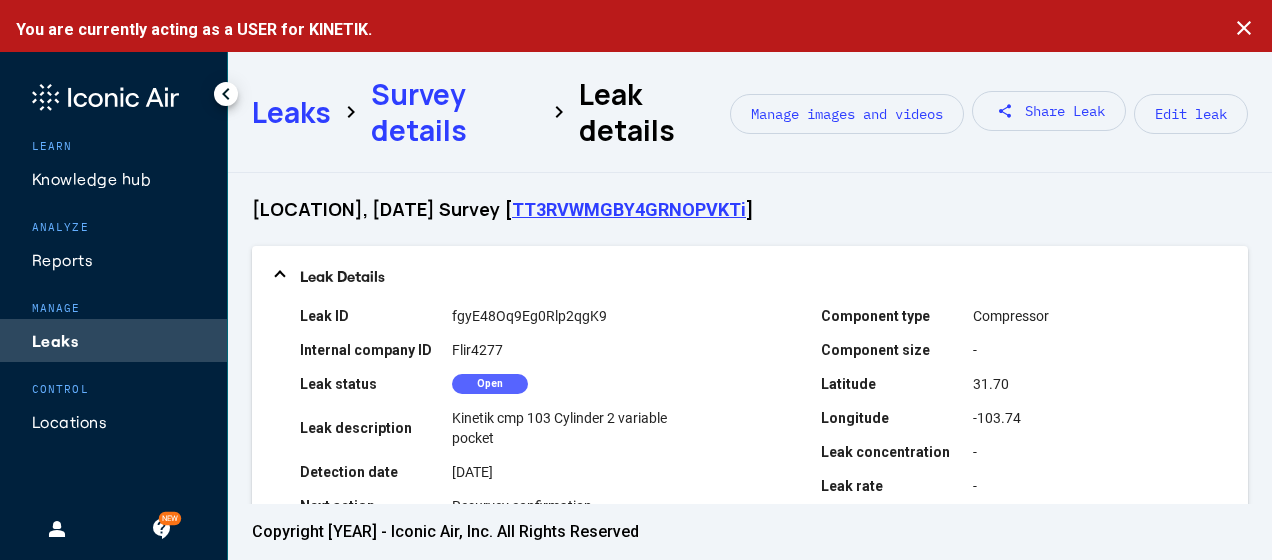 click on "close" 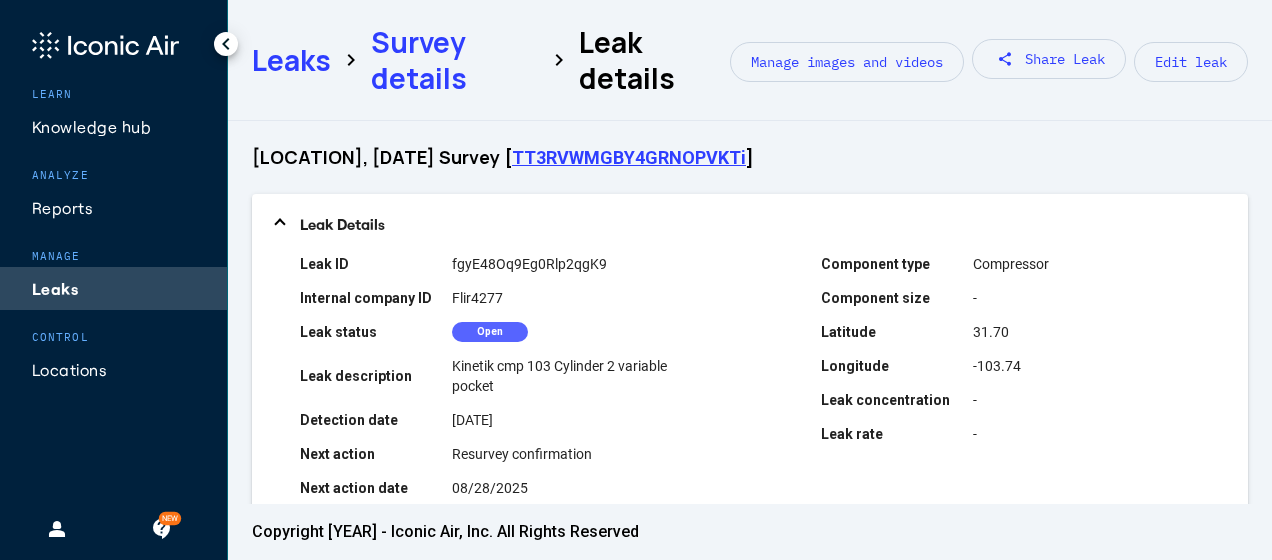 click on "Leaks" 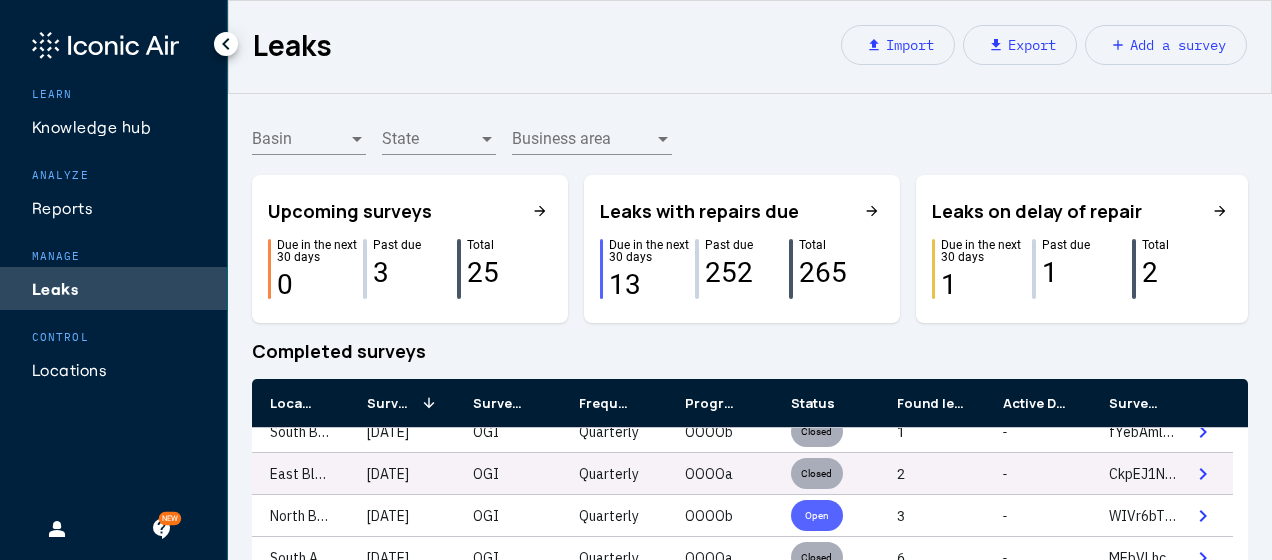 scroll, scrollTop: 300, scrollLeft: 0, axis: vertical 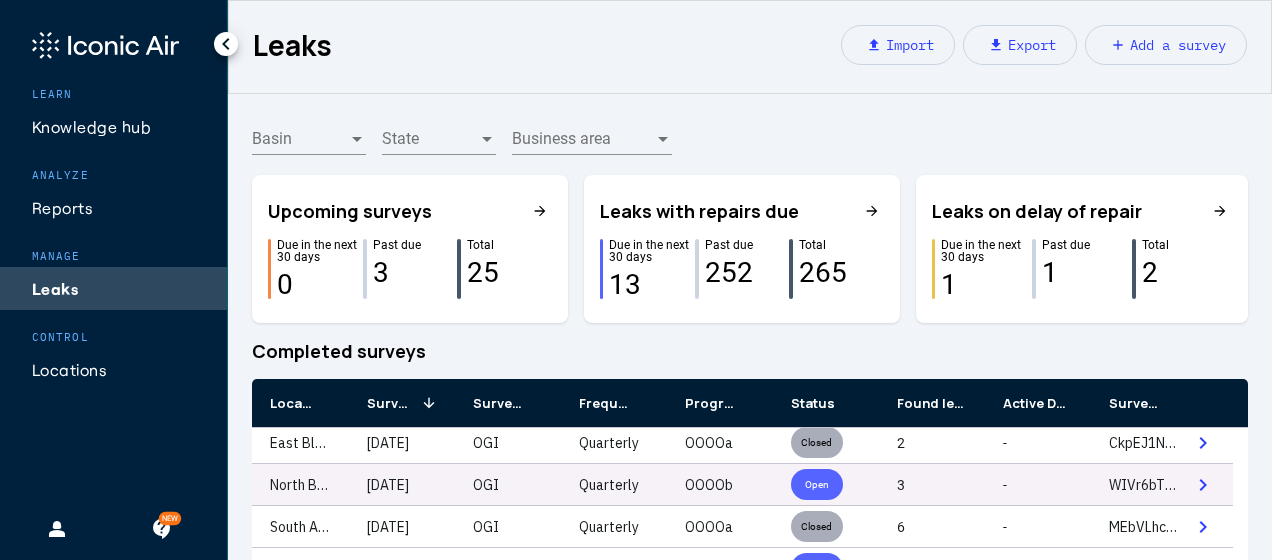 click on "Open" 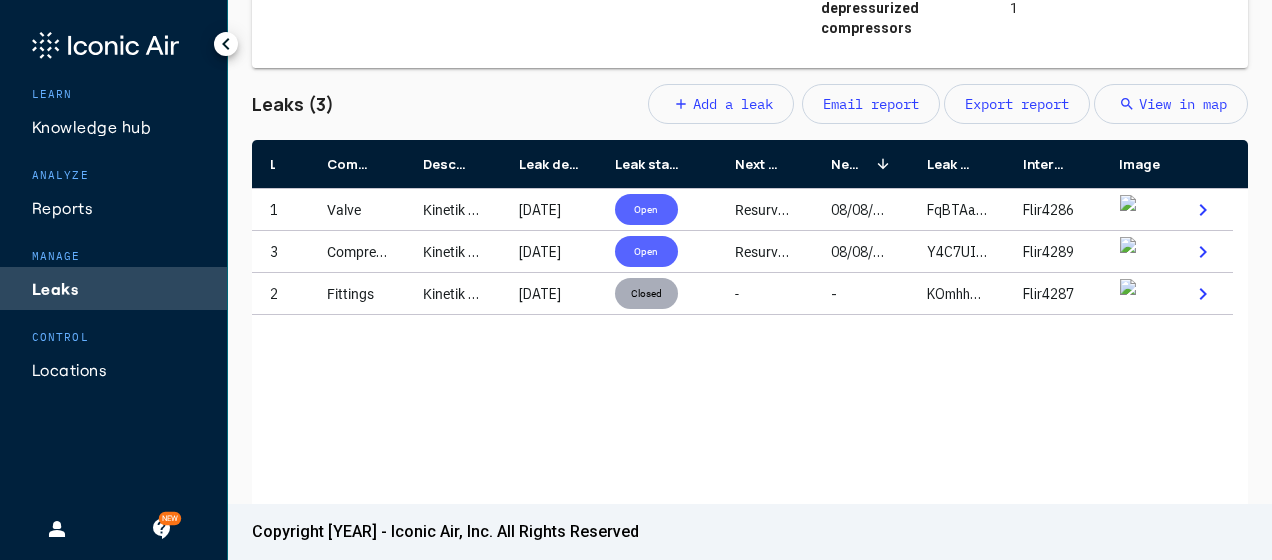 scroll, scrollTop: 700, scrollLeft: 0, axis: vertical 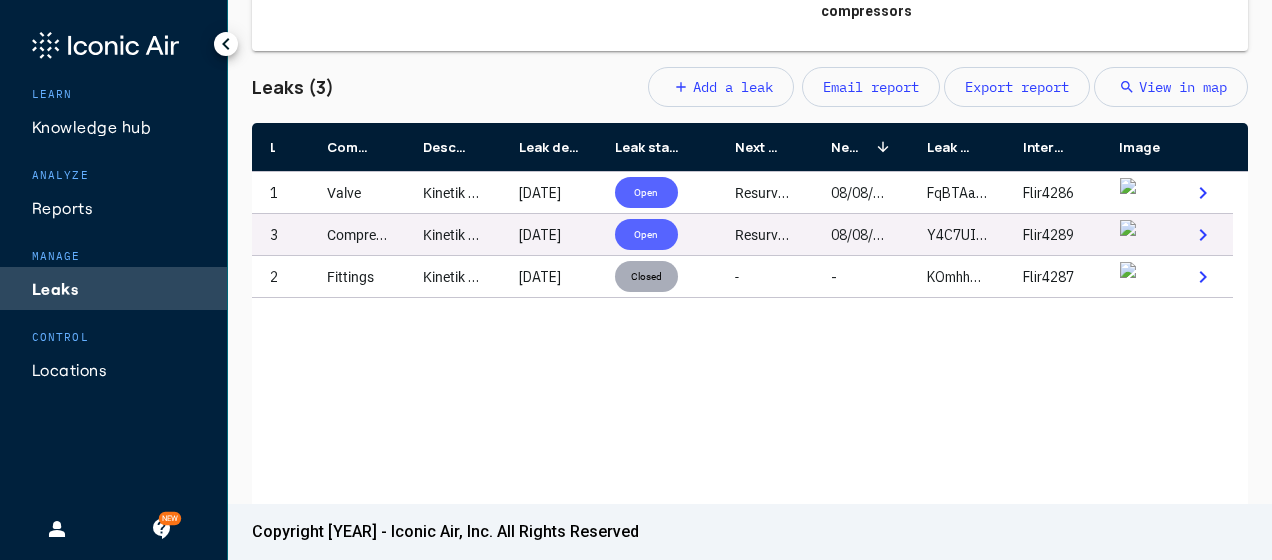 click on "Open" at bounding box center [646, 234] 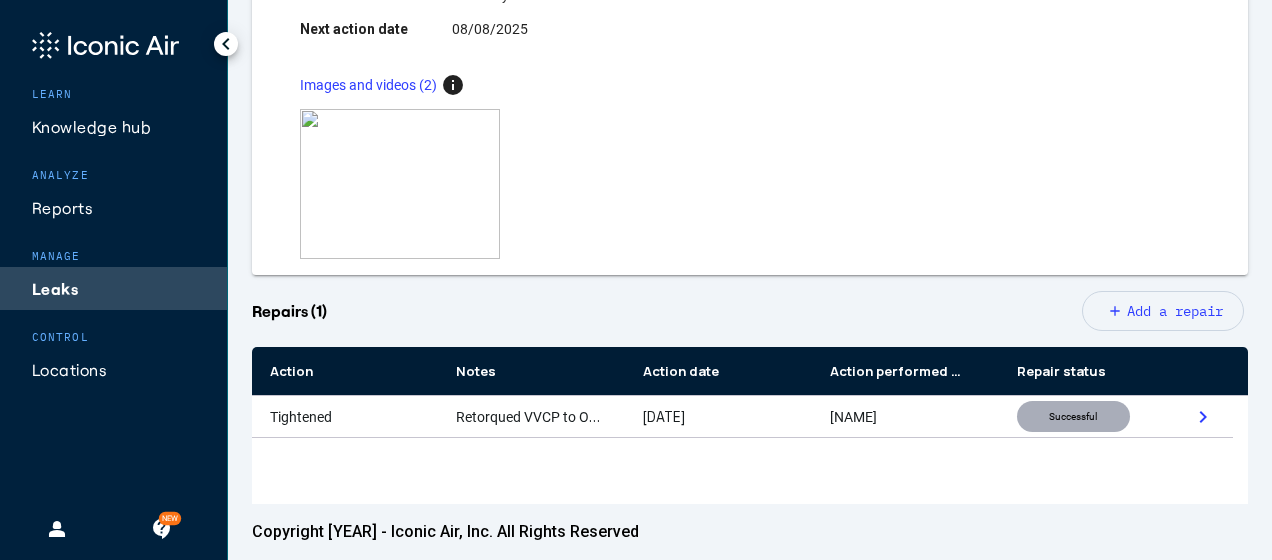 scroll, scrollTop: 600, scrollLeft: 0, axis: vertical 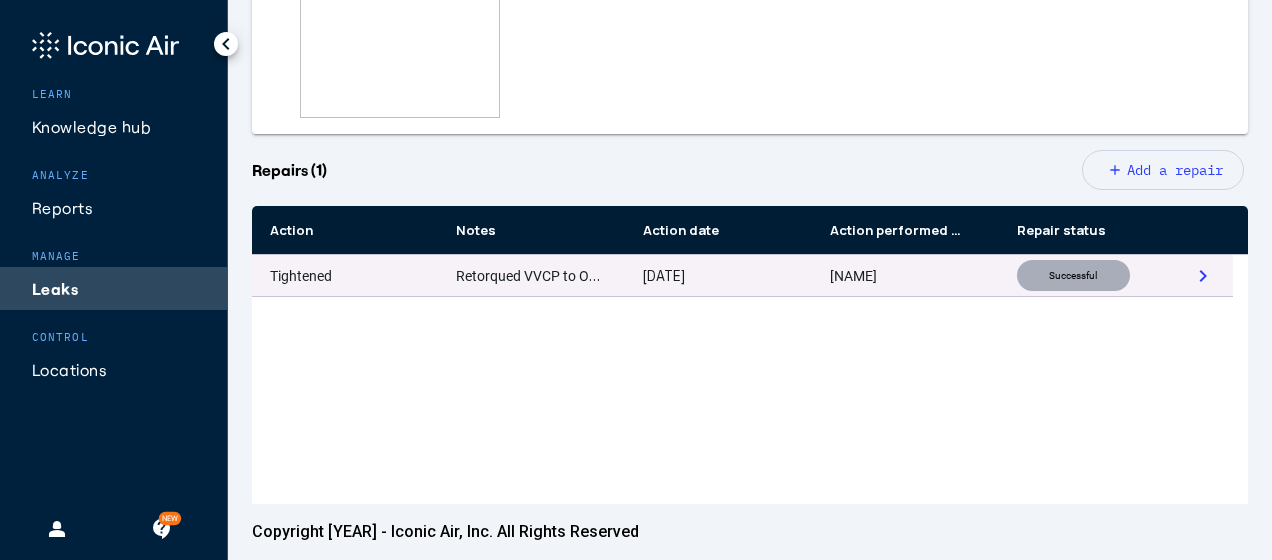 click on "Retorqued VVCP to OEM spec and checked for leaks with snoop.  No leaks found on WO#214537" 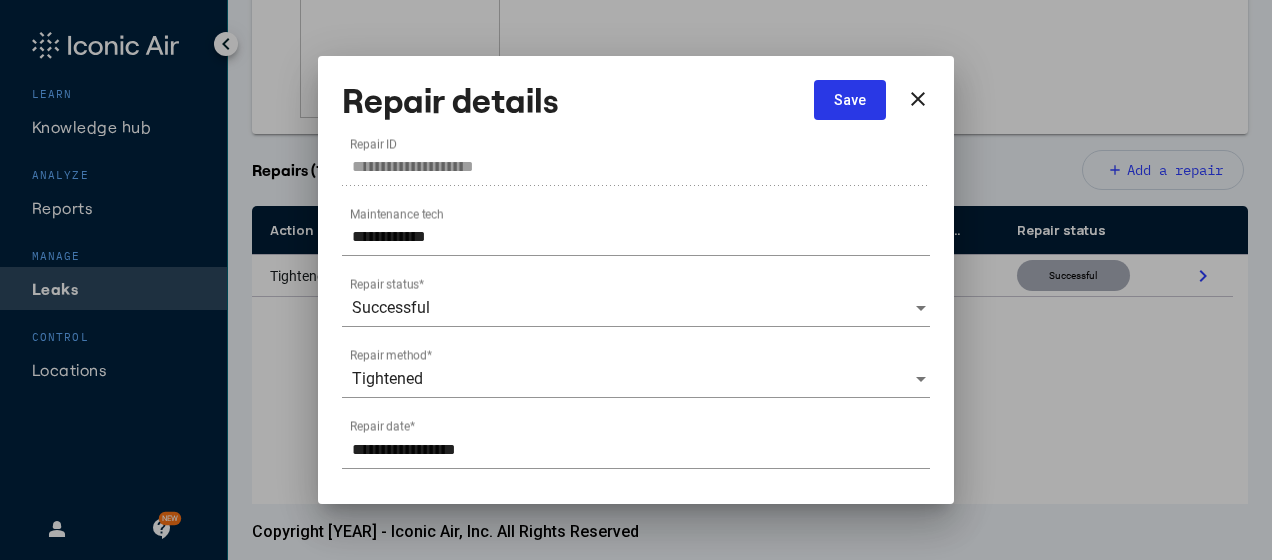 scroll, scrollTop: 0, scrollLeft: 0, axis: both 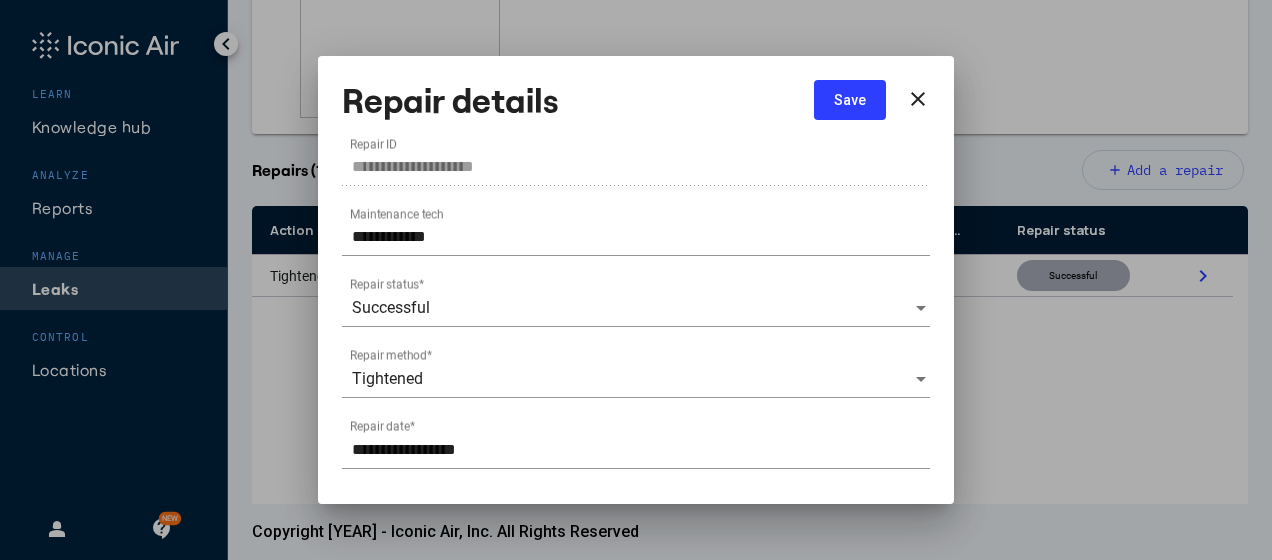 click on "close" at bounding box center [918, 99] 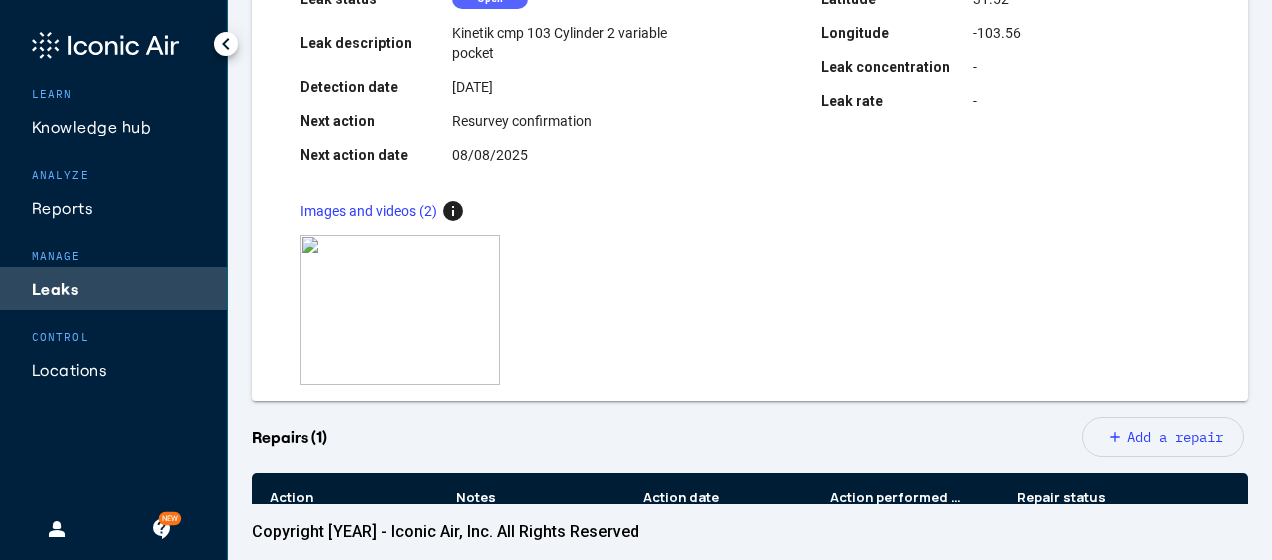 scroll, scrollTop: 309, scrollLeft: 0, axis: vertical 